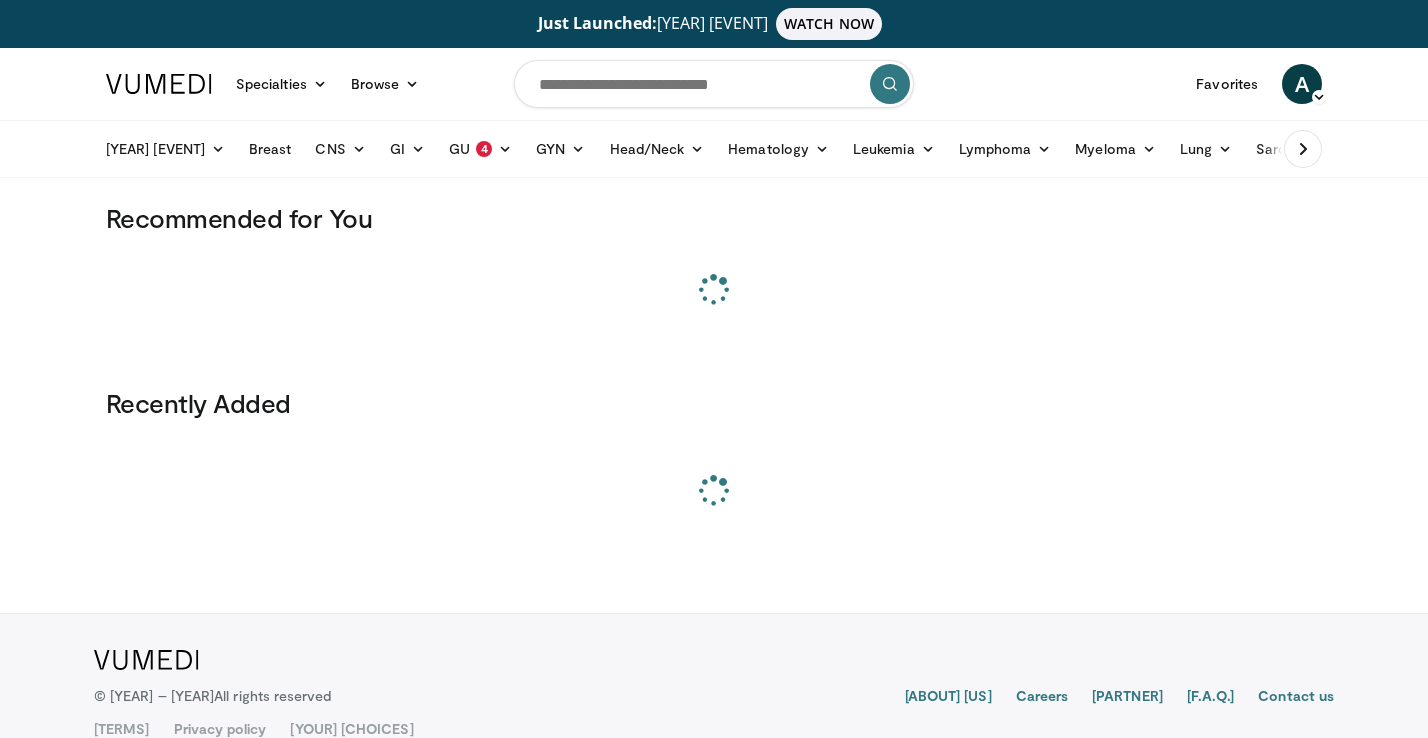 scroll, scrollTop: 0, scrollLeft: 0, axis: both 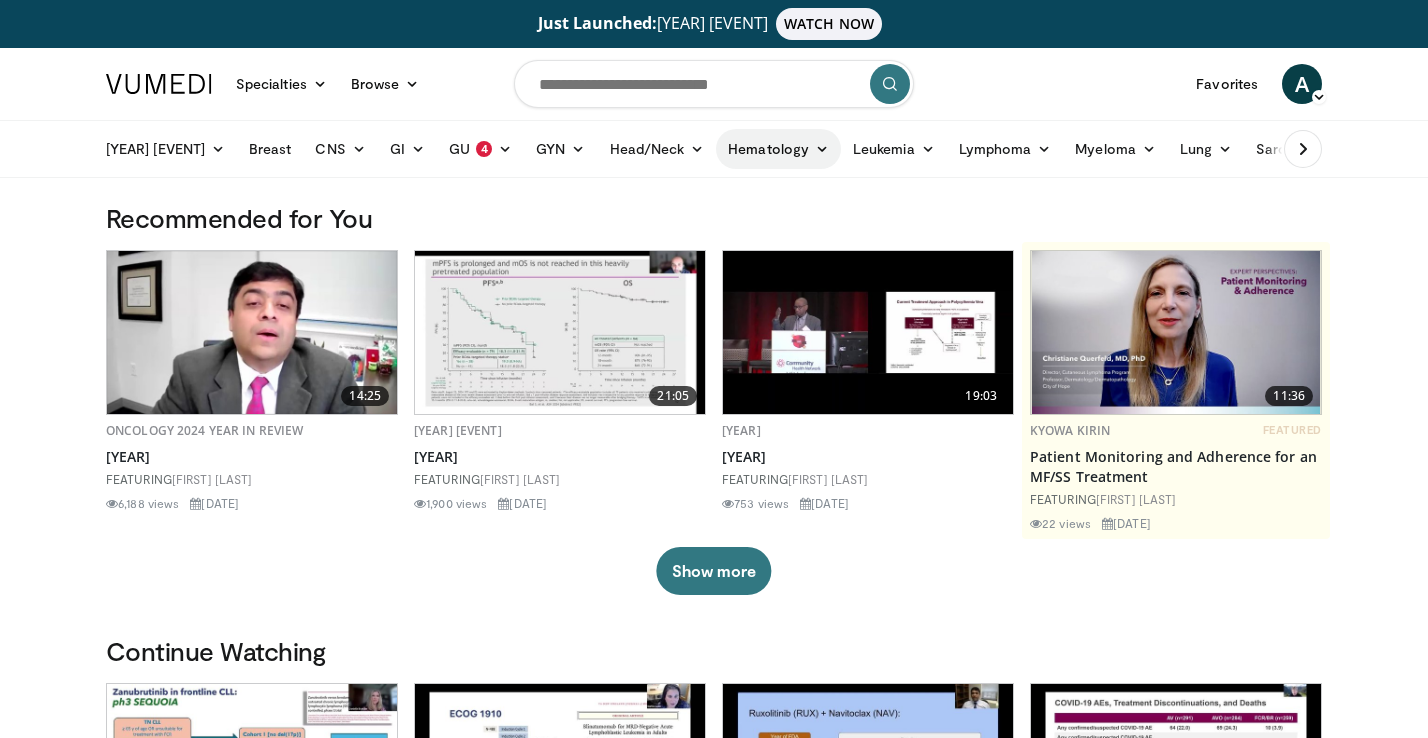 click at bounding box center (822, 149) 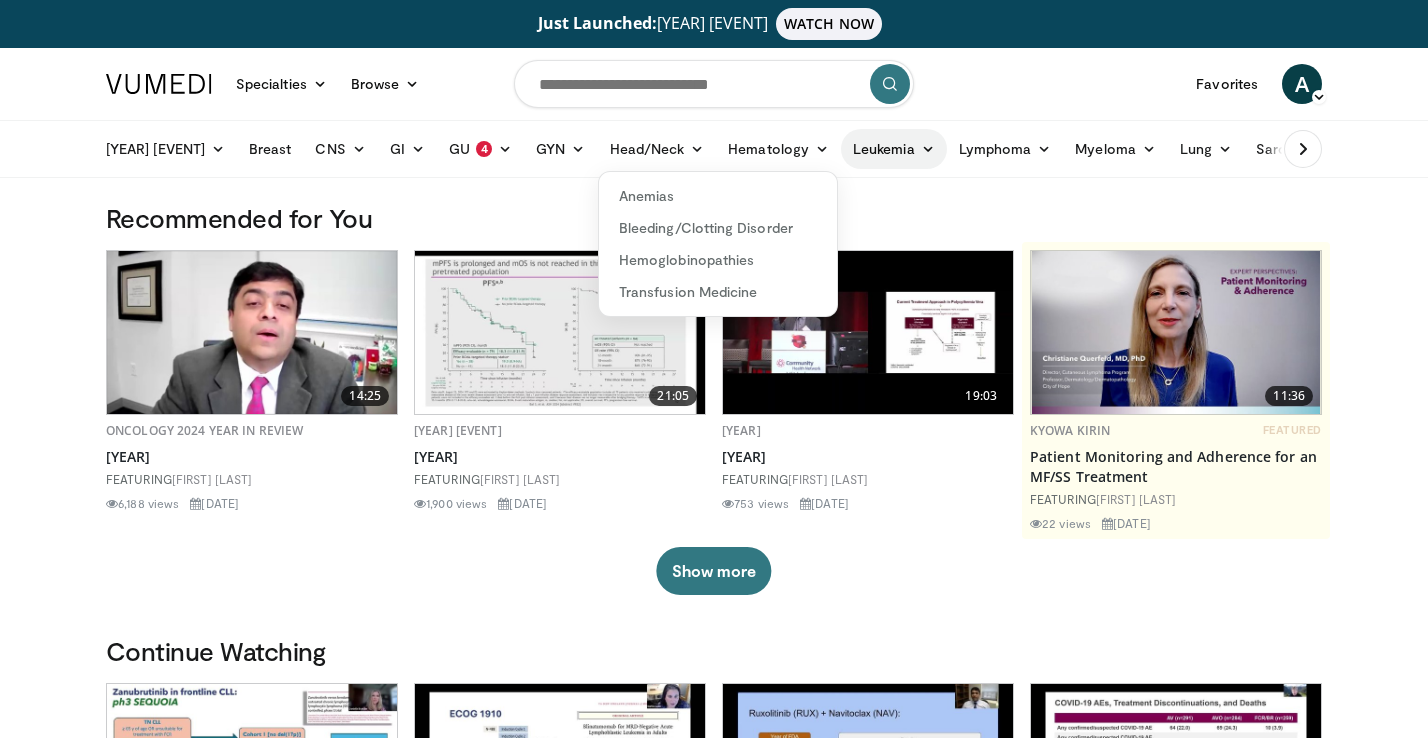 click on "Leukemia" at bounding box center [894, 149] 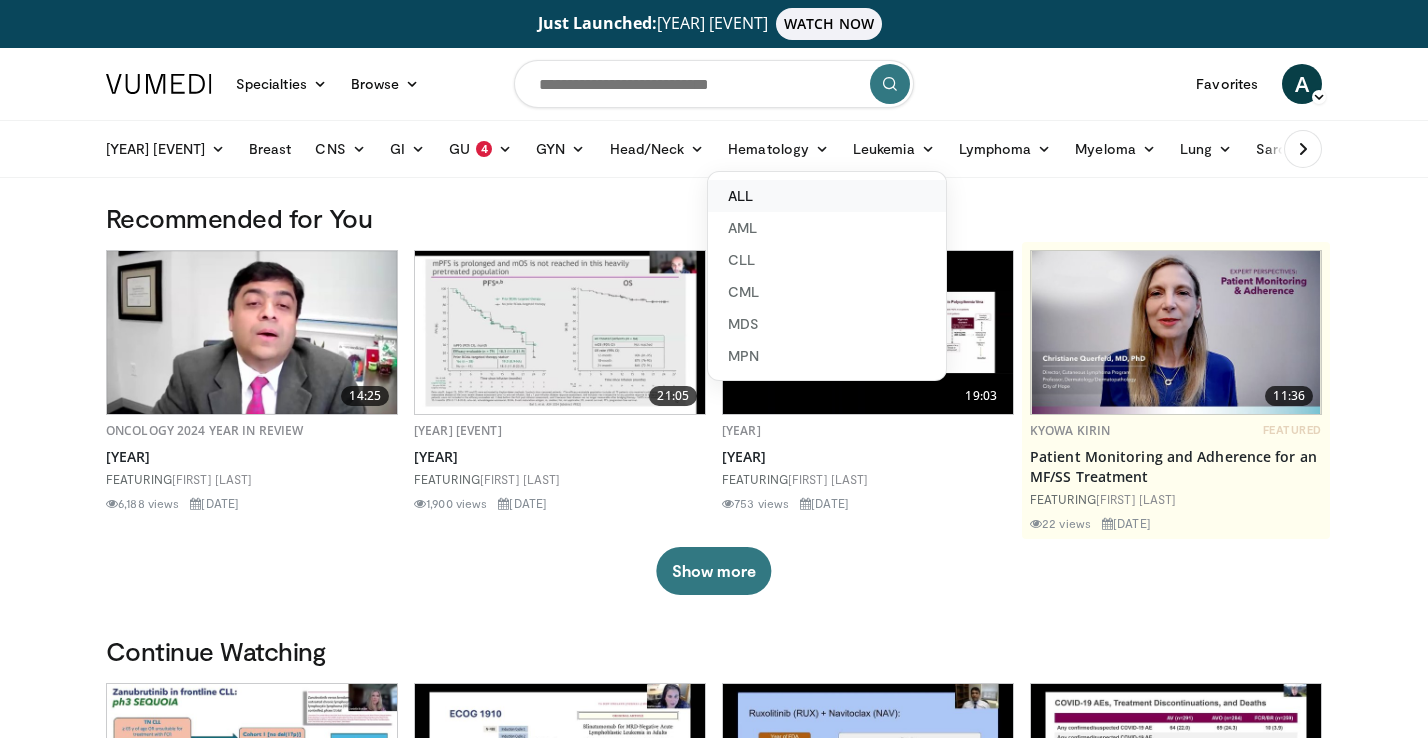 click on "ALL" at bounding box center (827, 196) 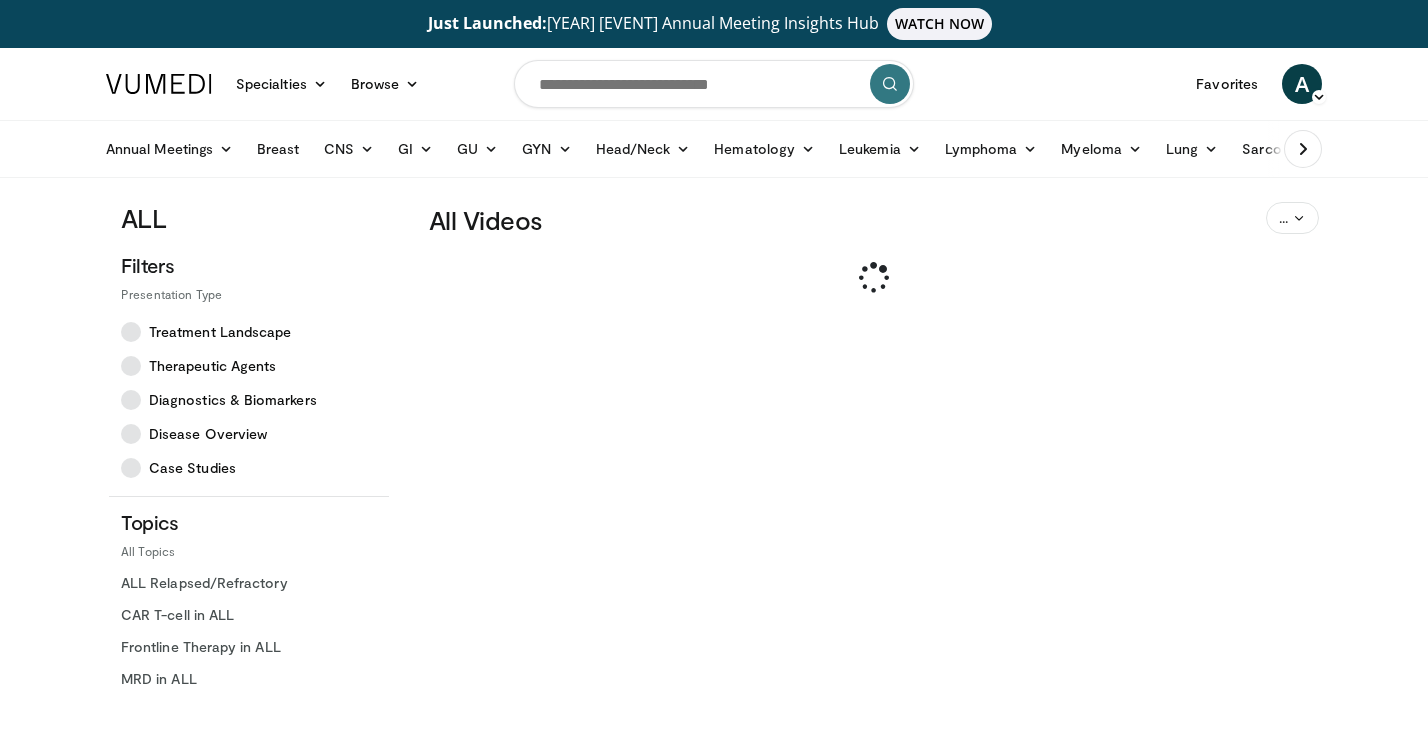 scroll, scrollTop: 0, scrollLeft: 0, axis: both 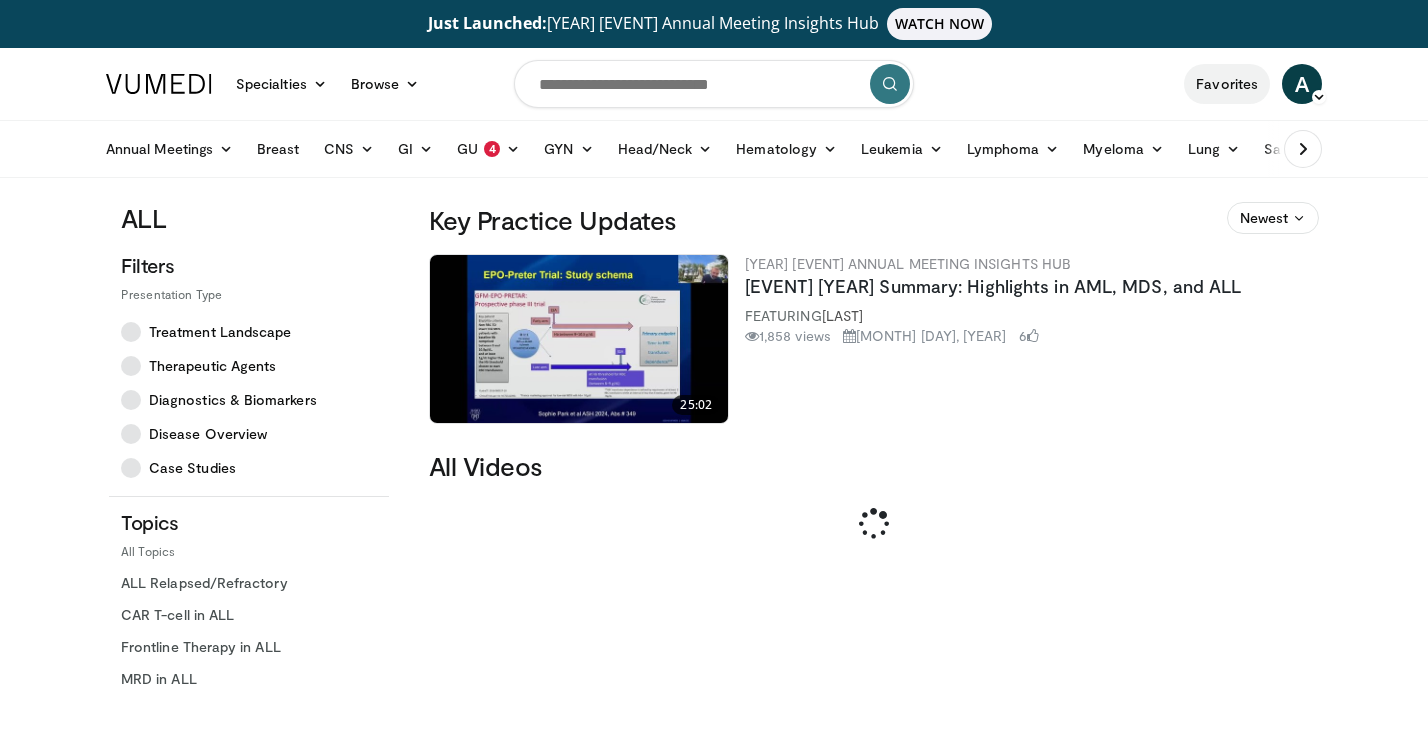 click on "Favorites" at bounding box center (1227, 84) 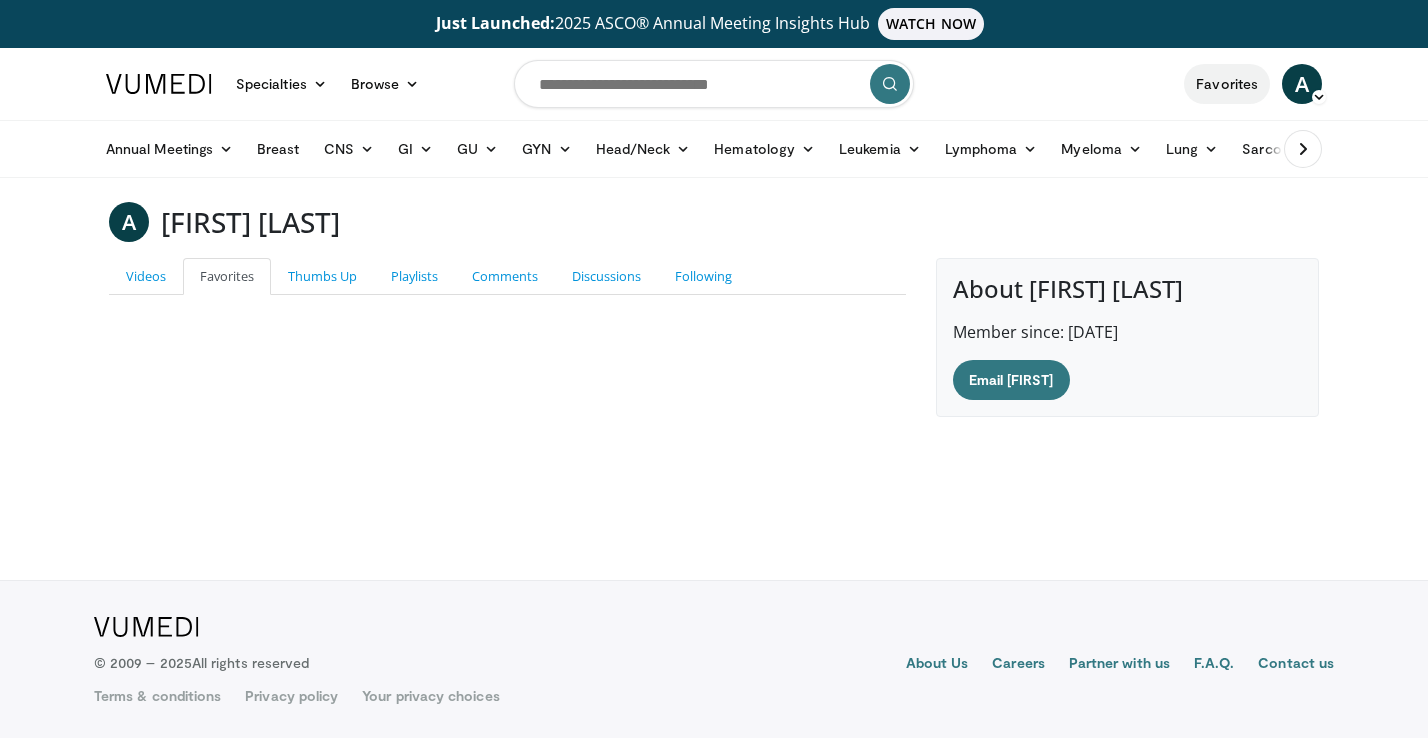 scroll, scrollTop: 0, scrollLeft: 0, axis: both 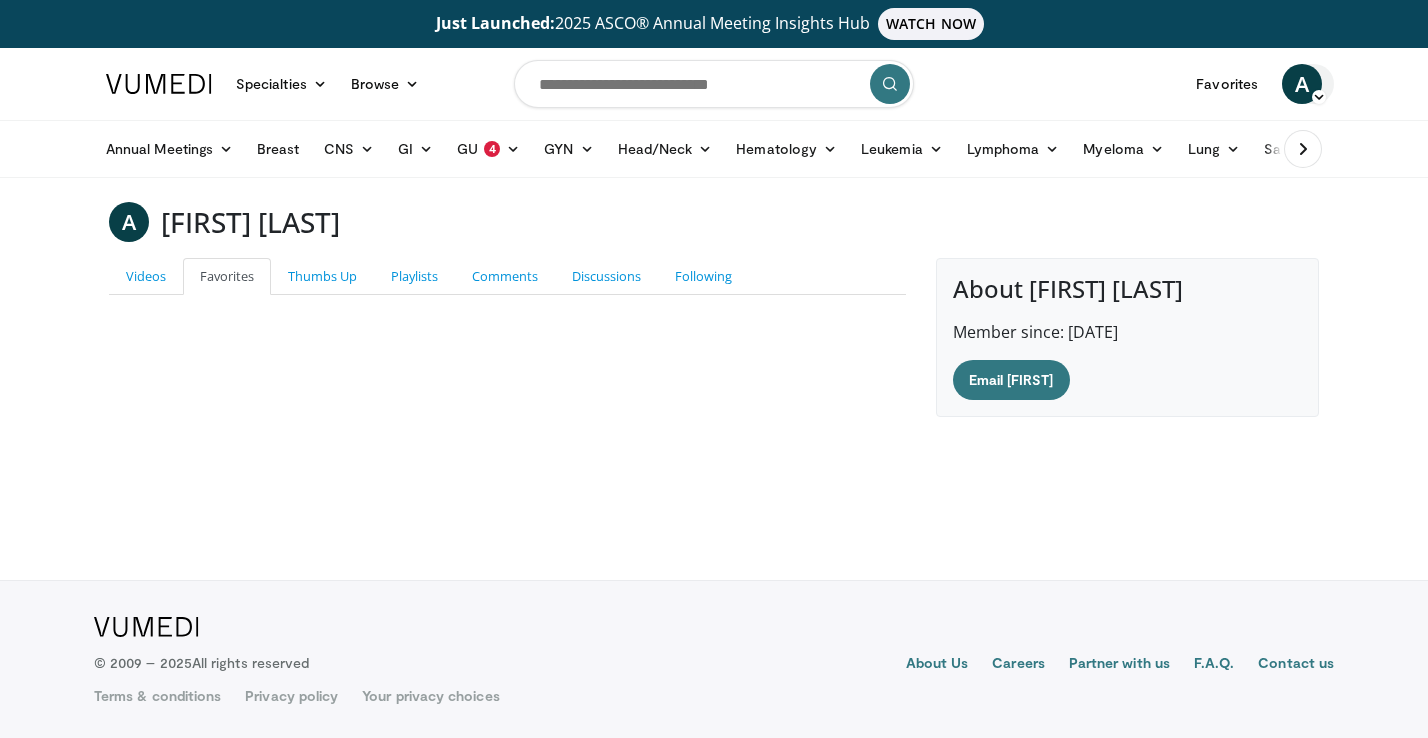 click at bounding box center (1319, 97) 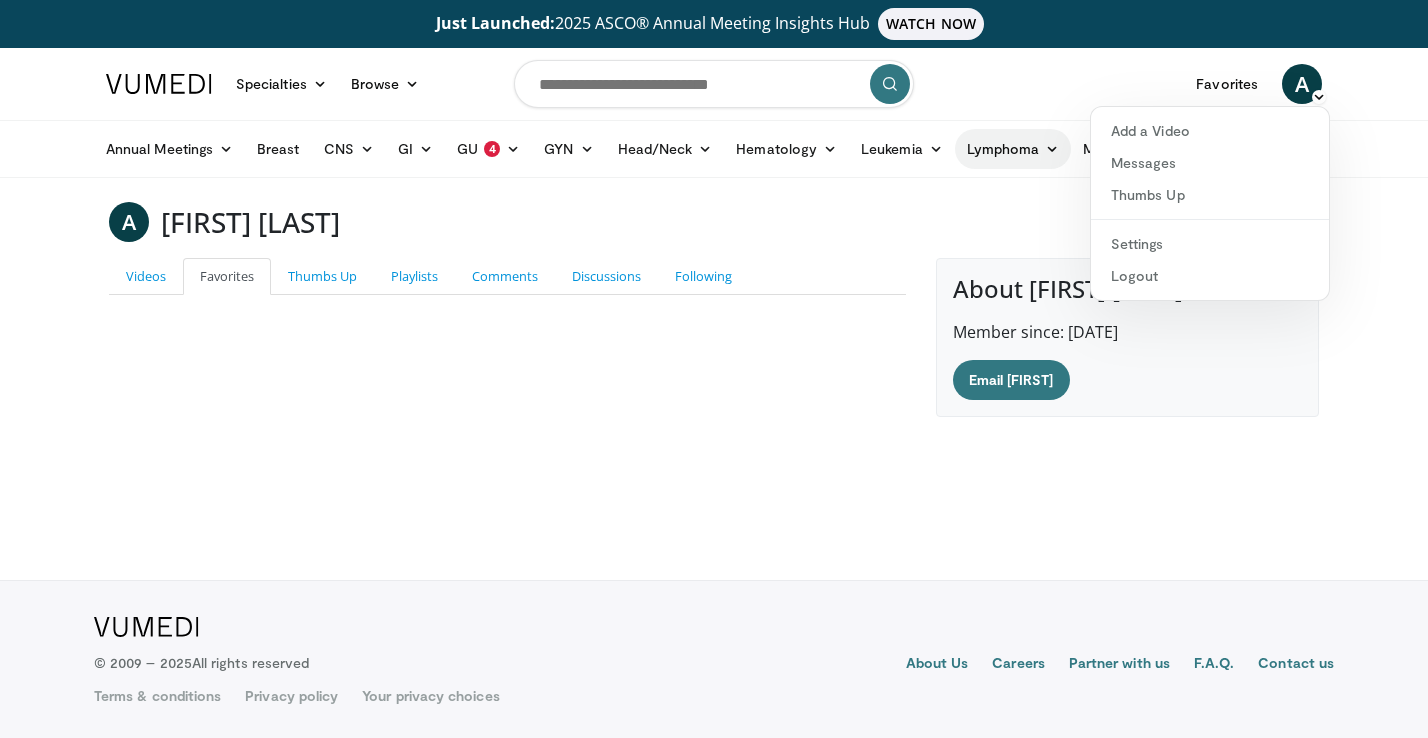 click on "Lymphoma" at bounding box center [1013, 149] 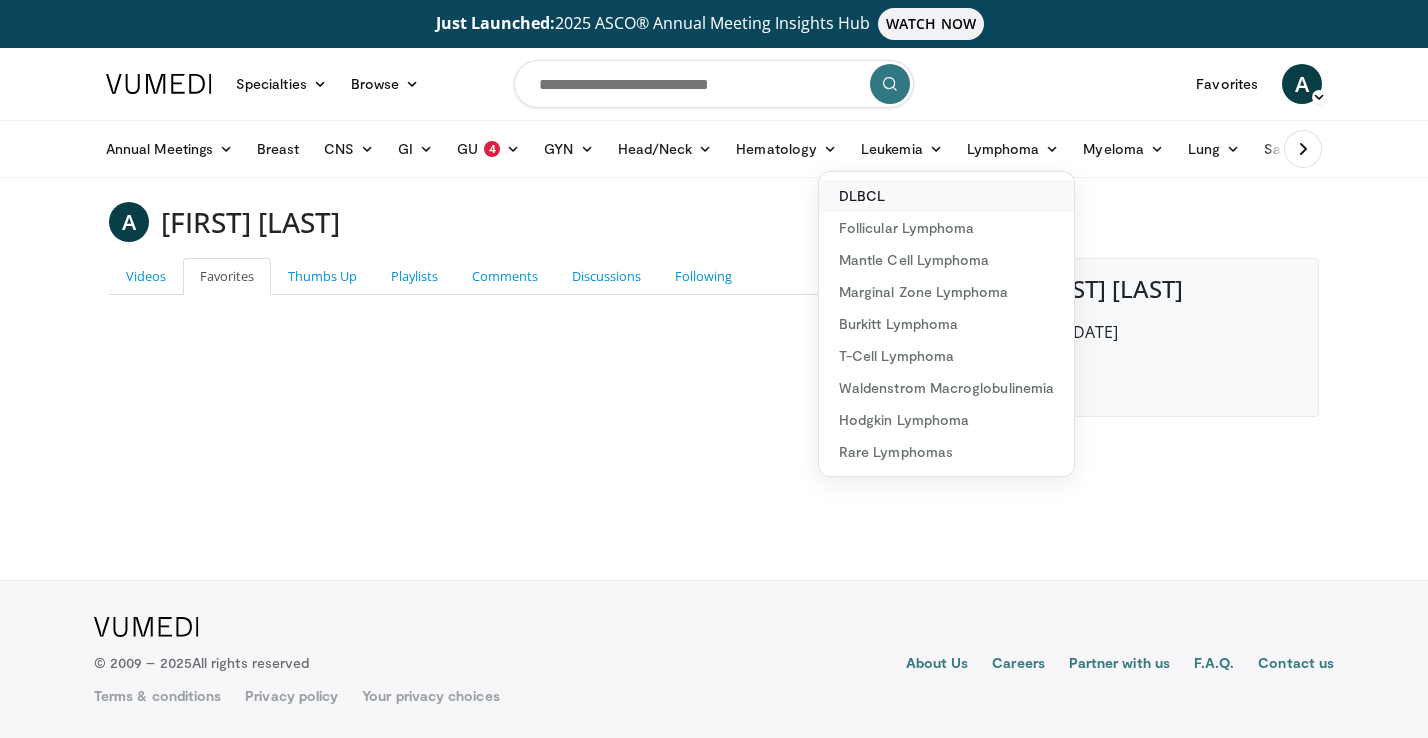 click on "DLBCL" at bounding box center [946, 196] 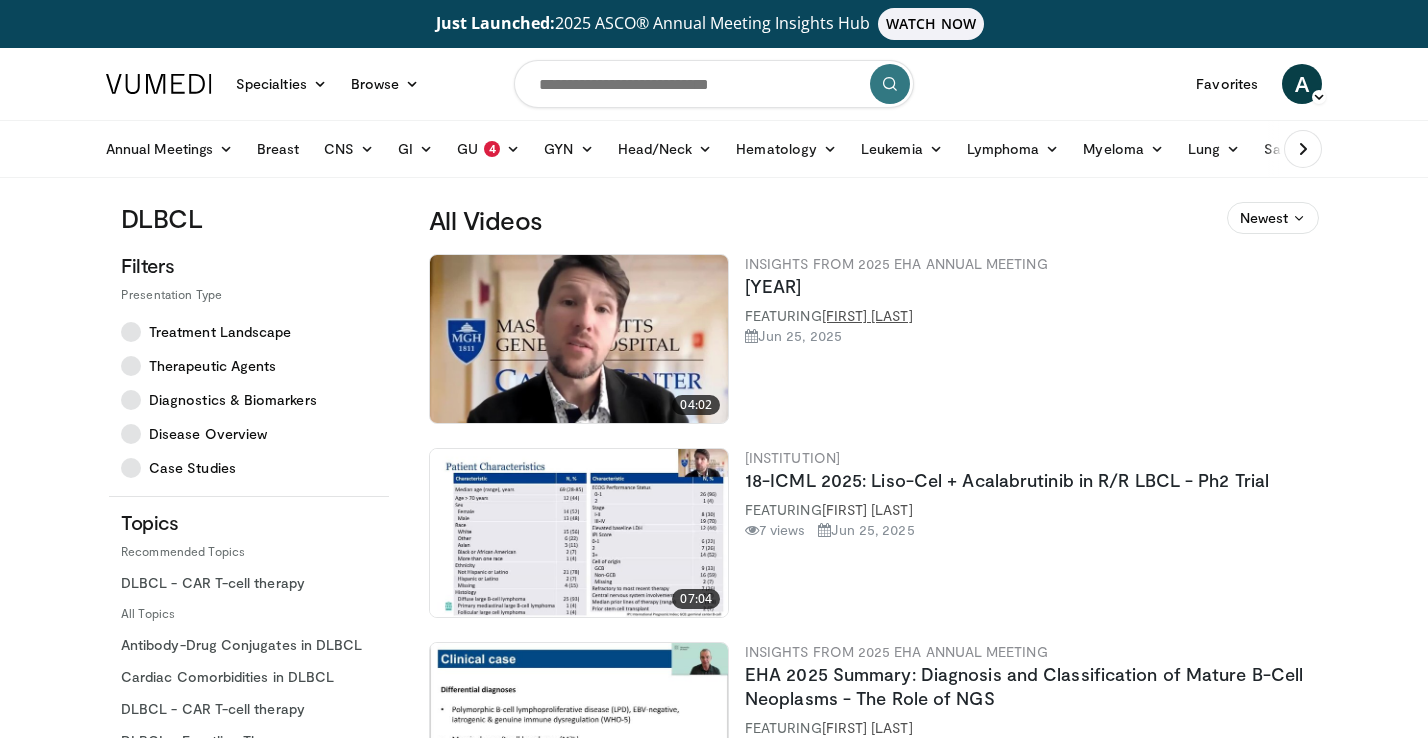 scroll, scrollTop: 0, scrollLeft: 0, axis: both 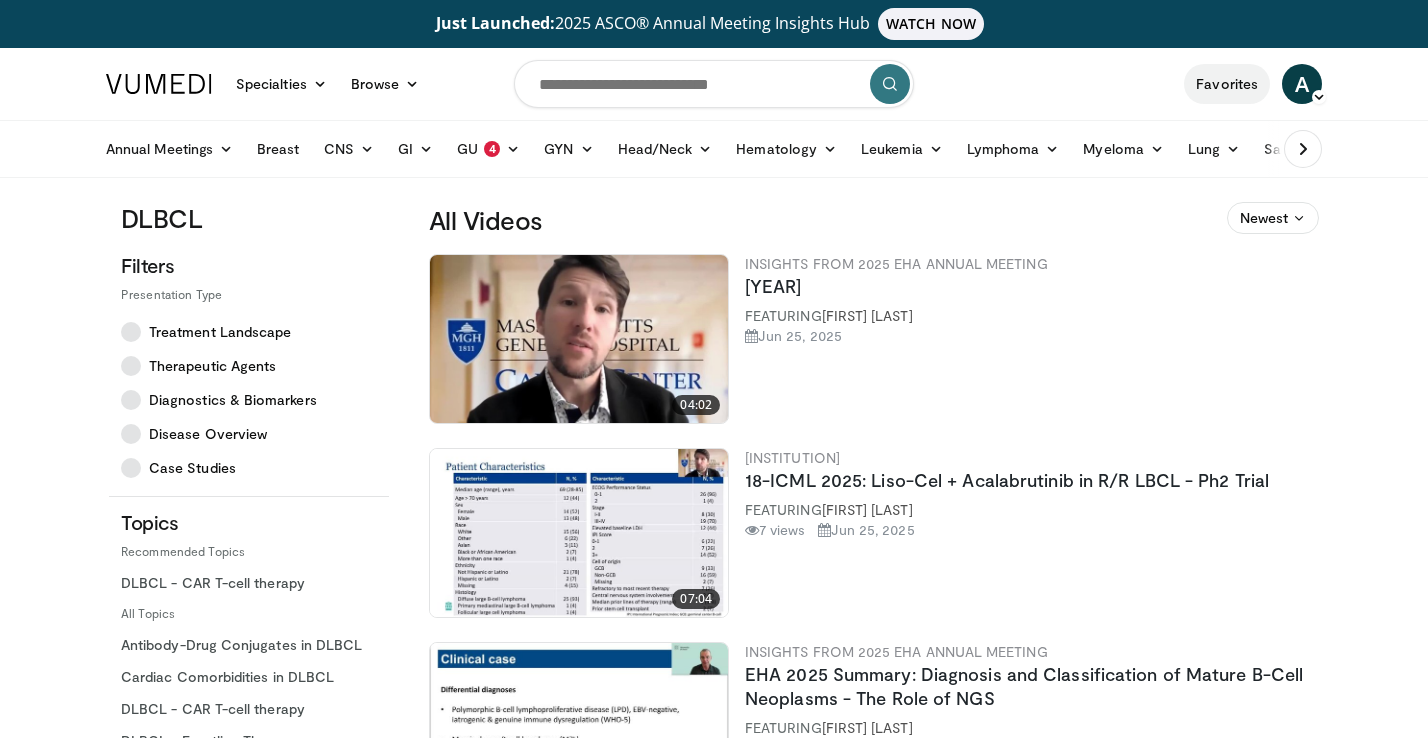 click on "Favorites" at bounding box center [1227, 84] 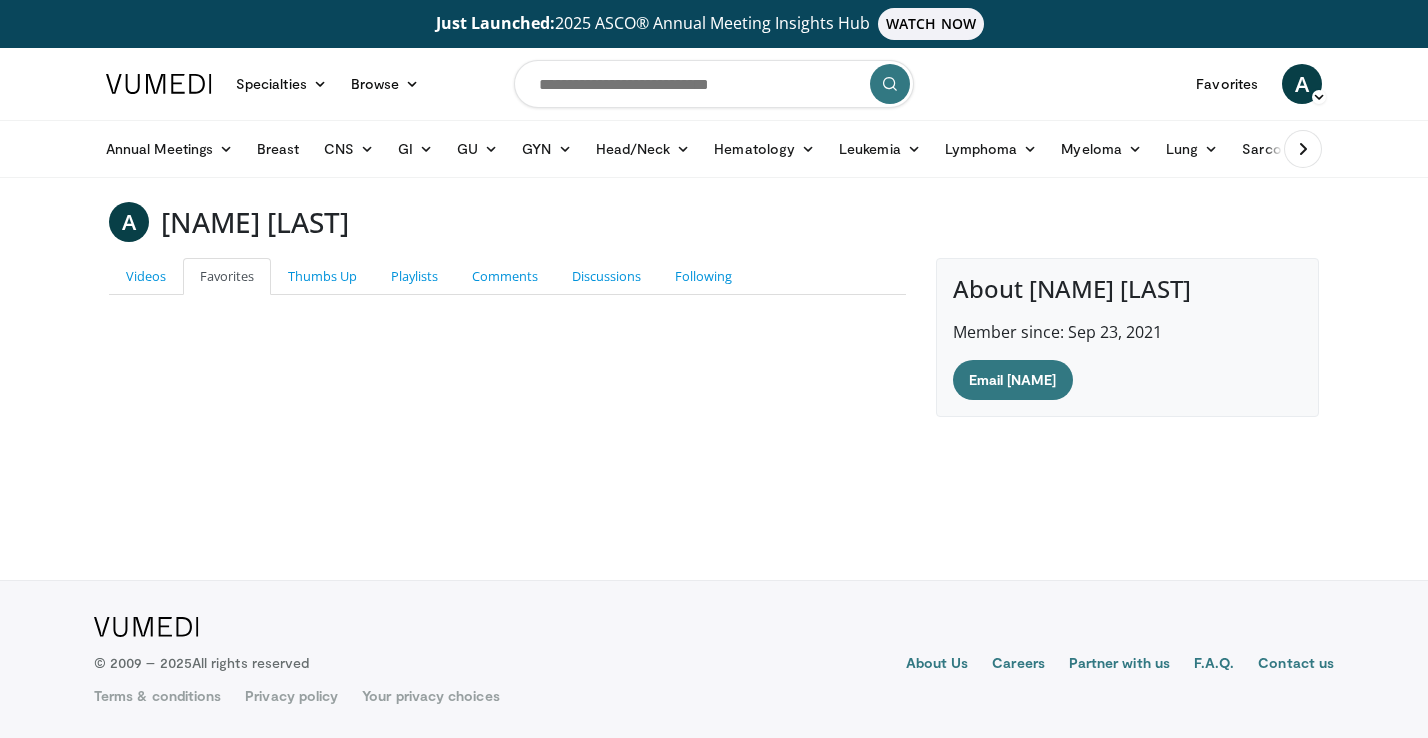 scroll, scrollTop: 0, scrollLeft: 0, axis: both 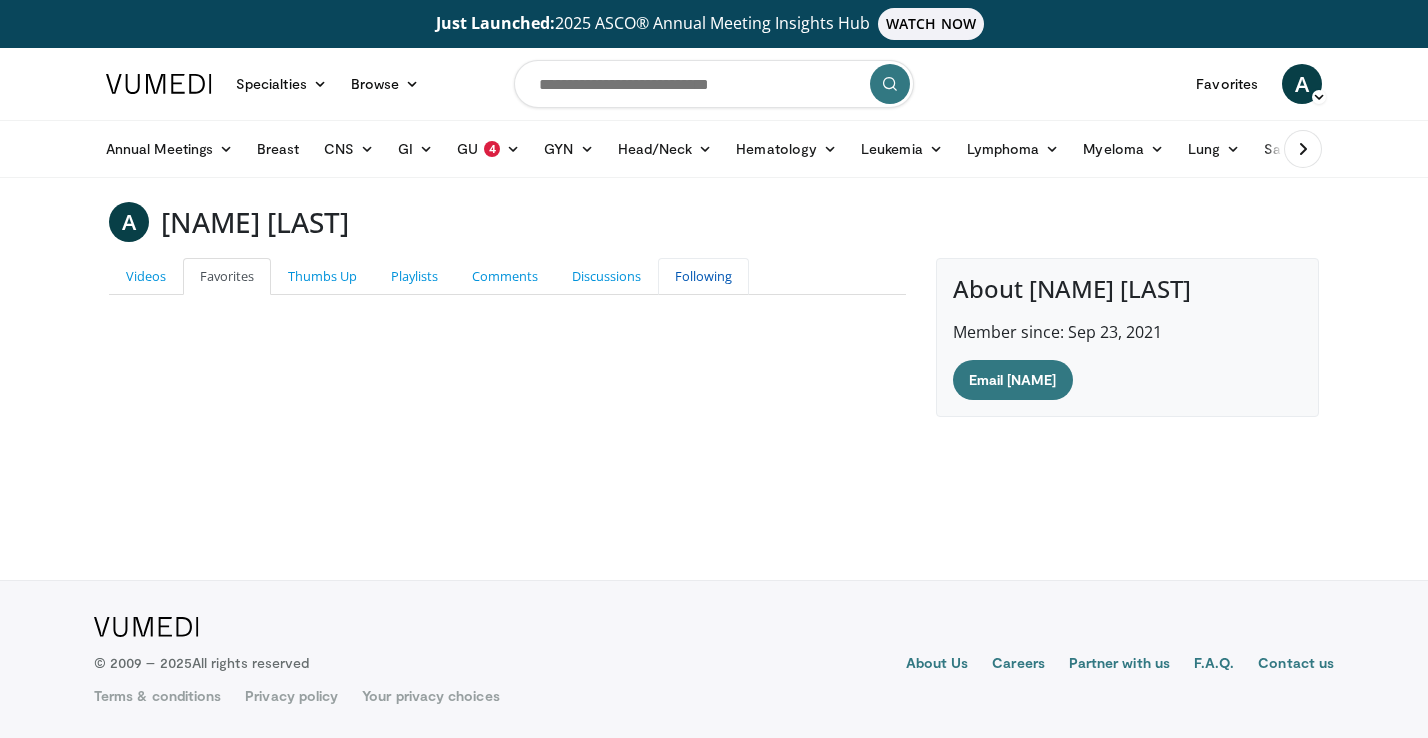 click on "Following" at bounding box center [703, 276] 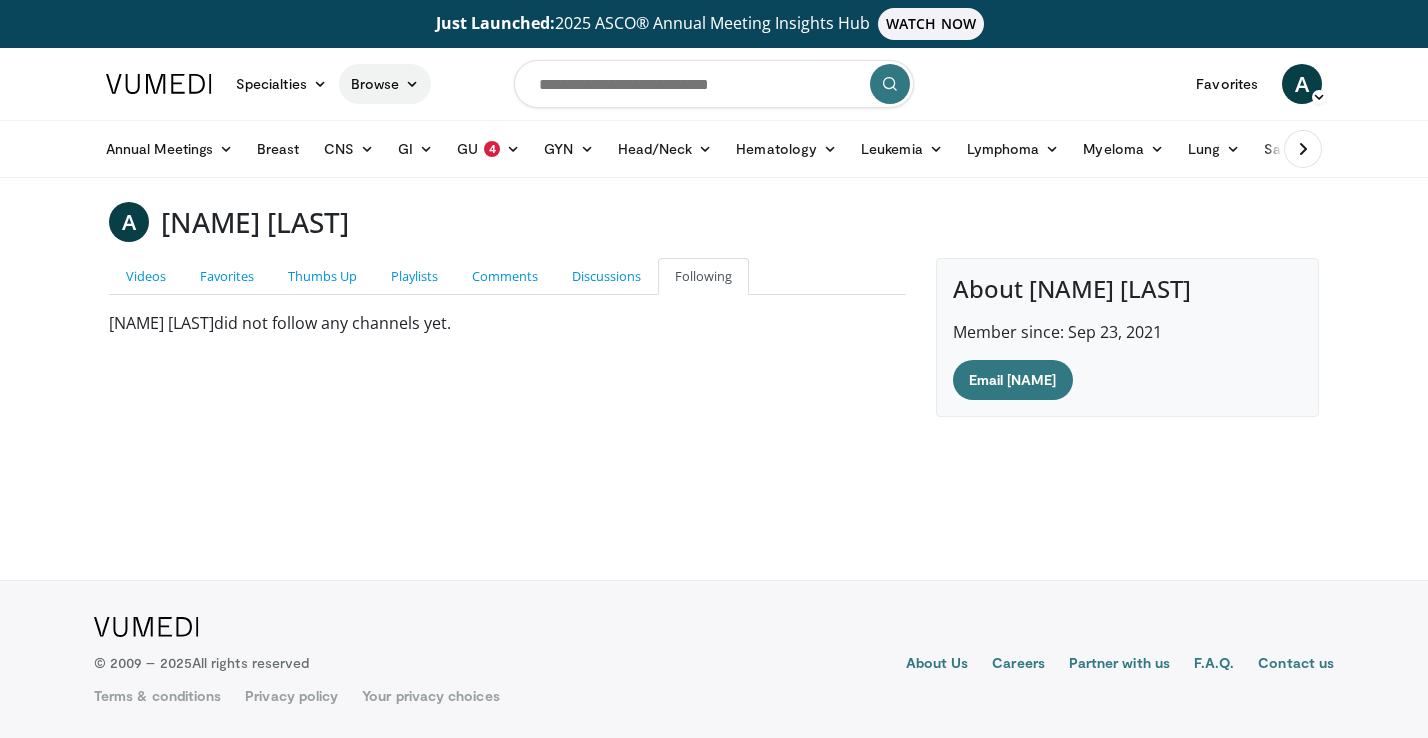 click on "Browse" at bounding box center [385, 84] 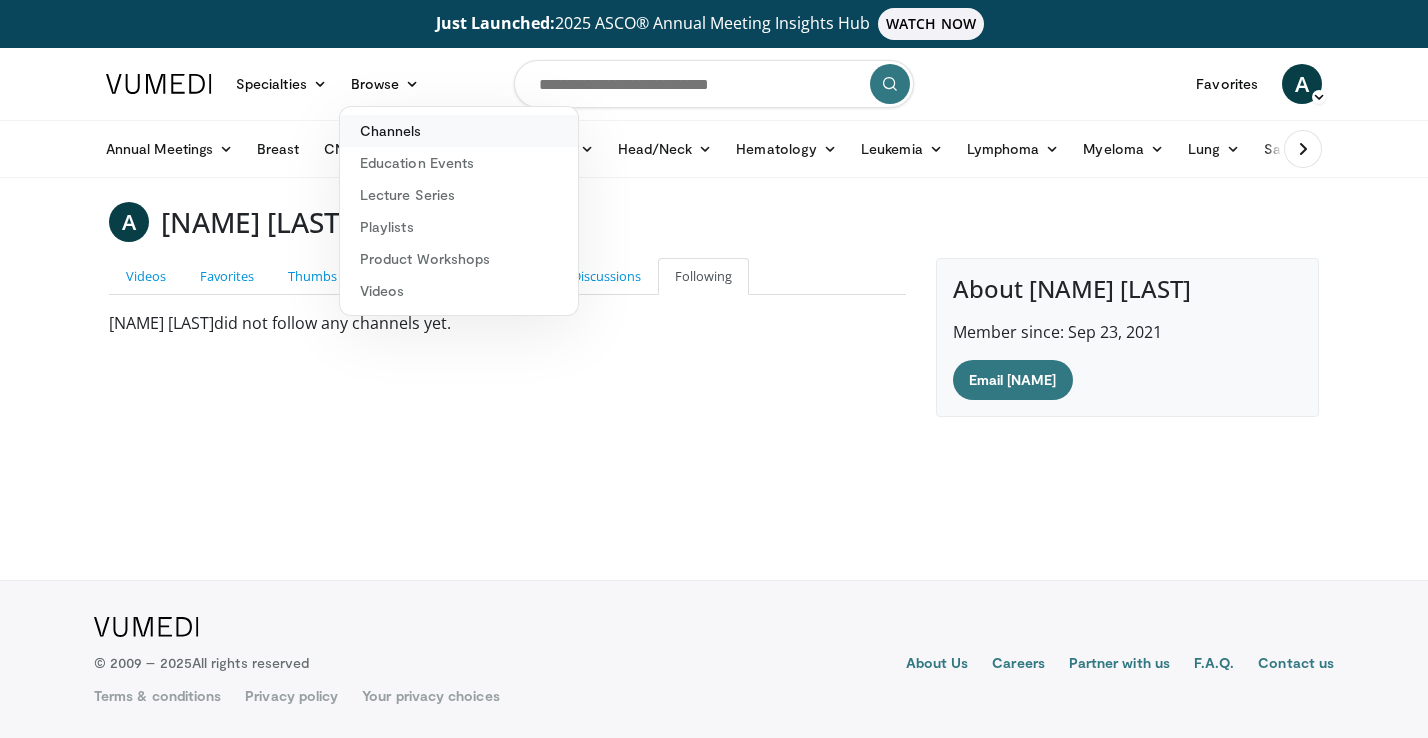 click on "Channels" at bounding box center [459, 131] 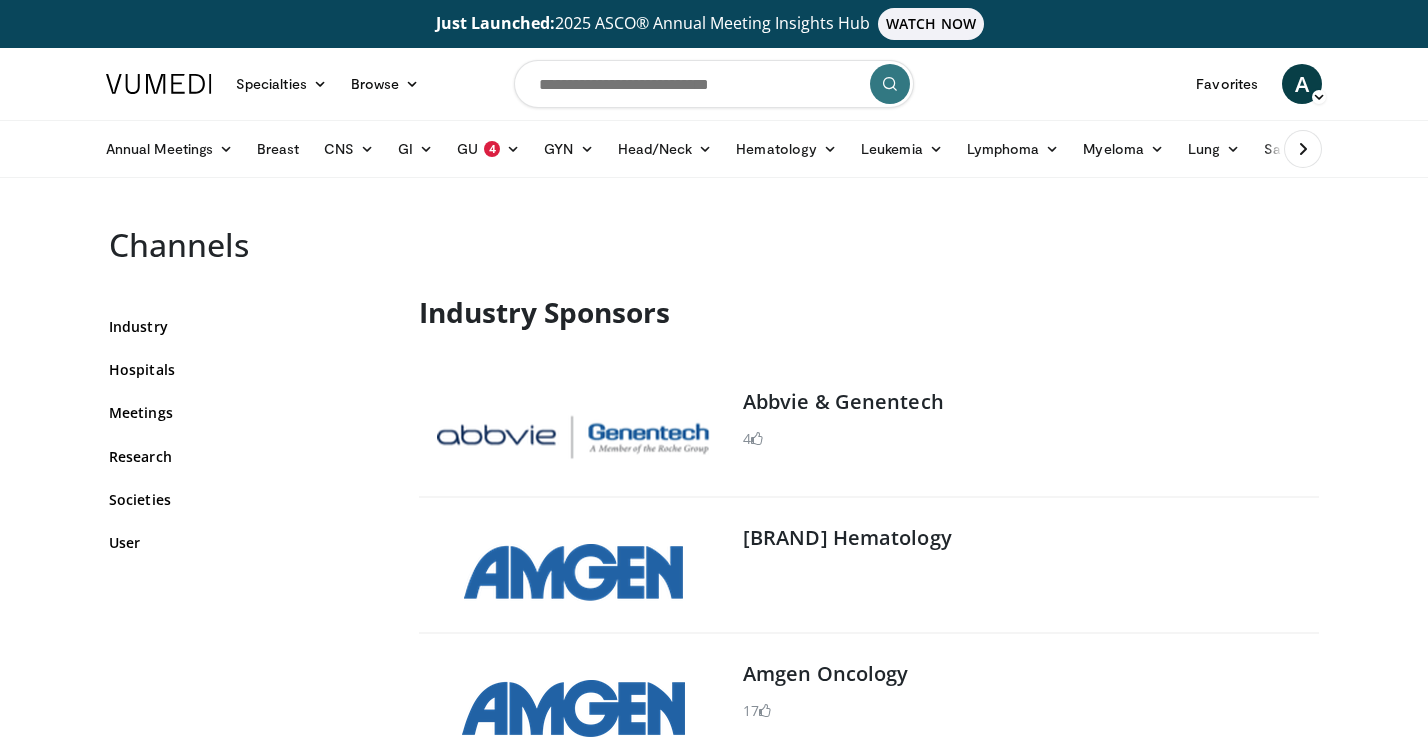 scroll, scrollTop: 0, scrollLeft: 0, axis: both 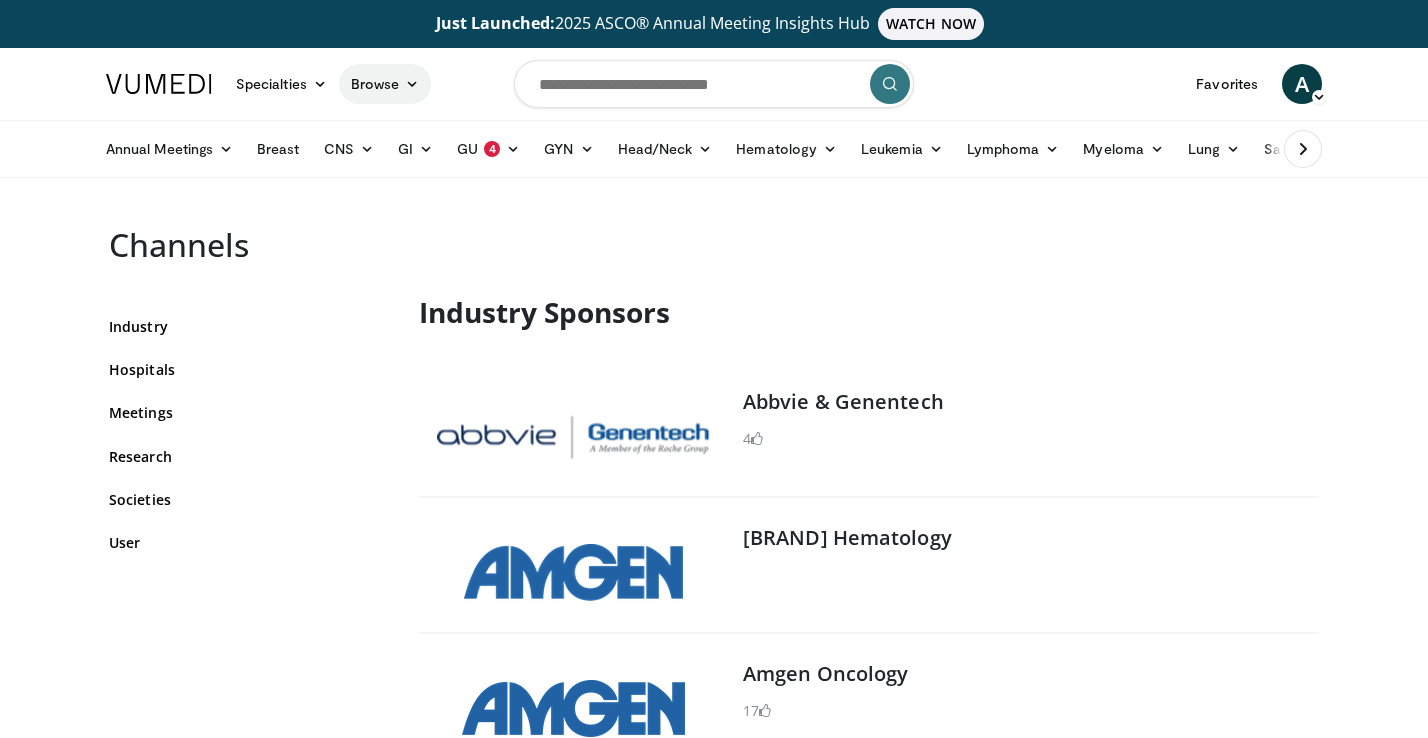 click at bounding box center (412, 84) 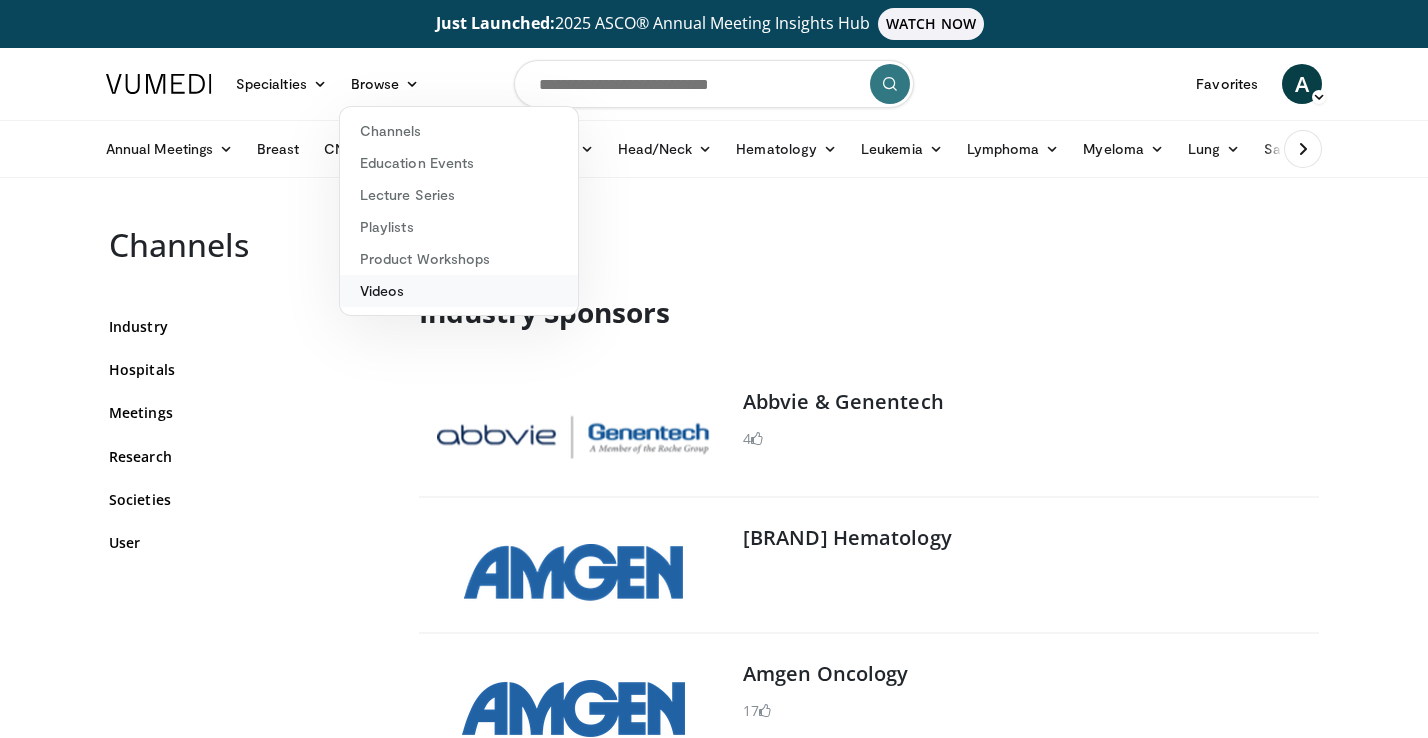 click on "Videos" at bounding box center [459, 291] 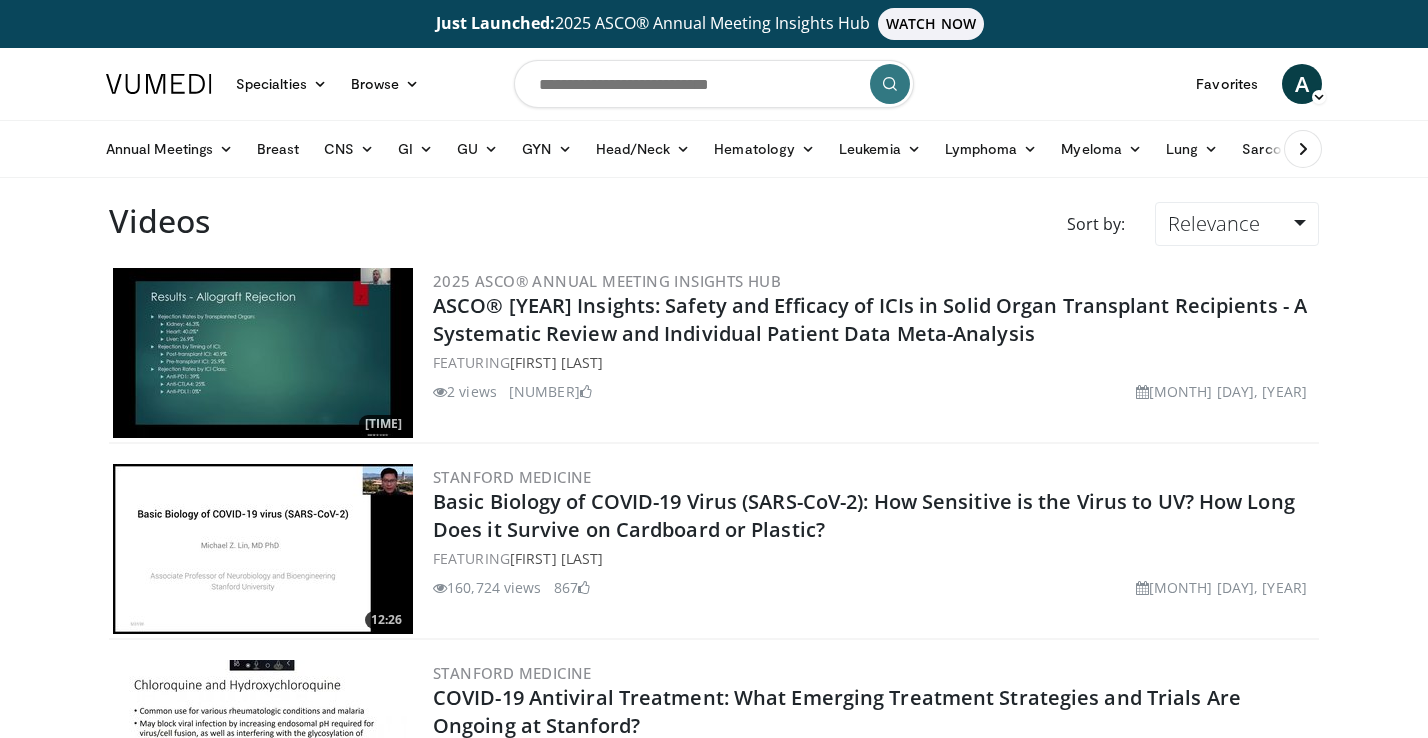 scroll, scrollTop: 0, scrollLeft: 0, axis: both 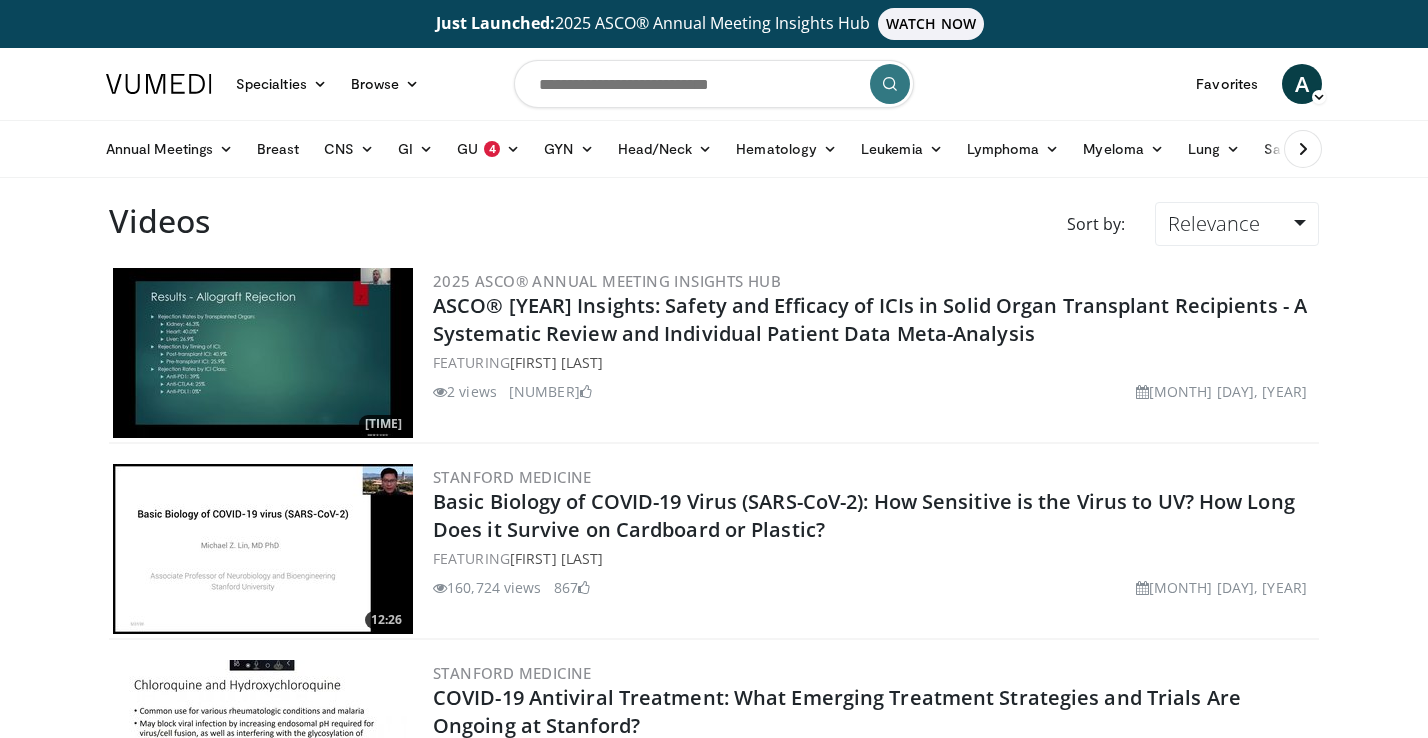 click at bounding box center [159, 84] 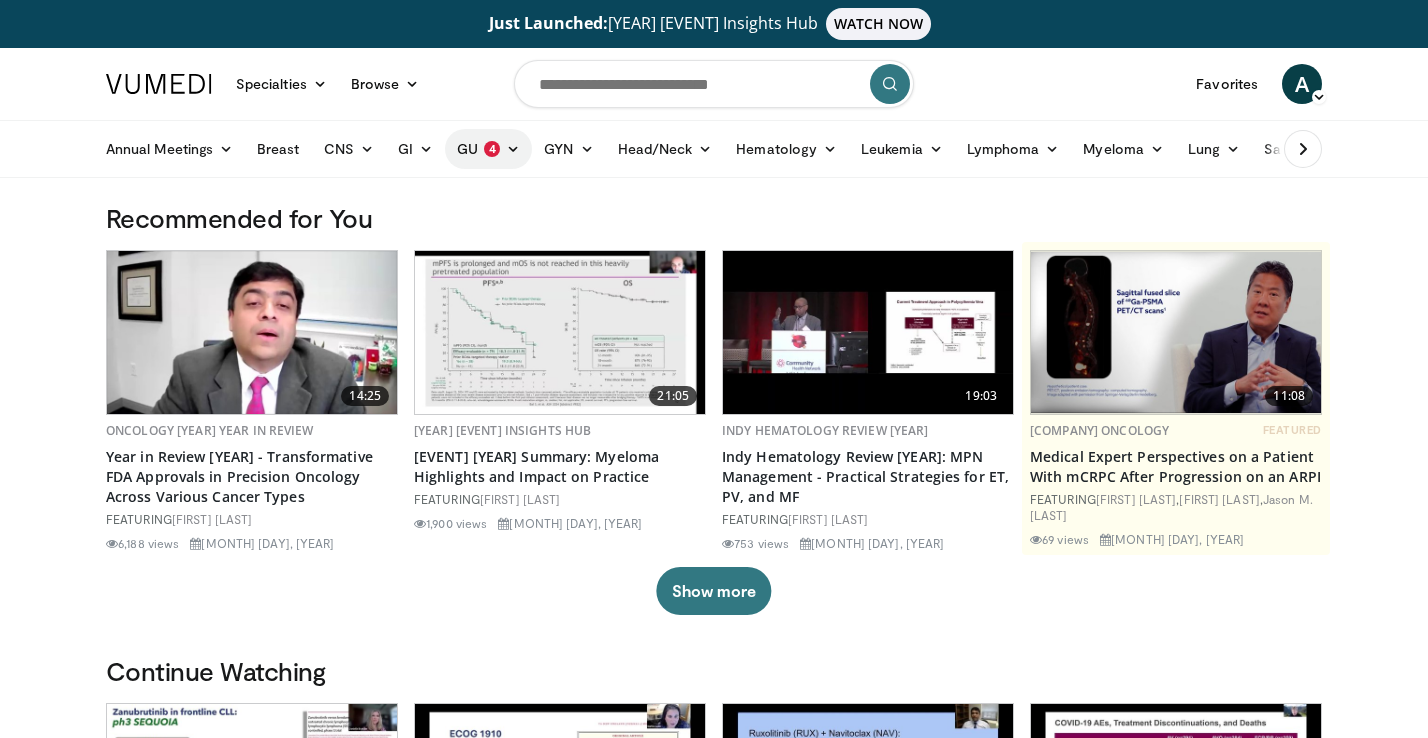 scroll, scrollTop: 0, scrollLeft: 0, axis: both 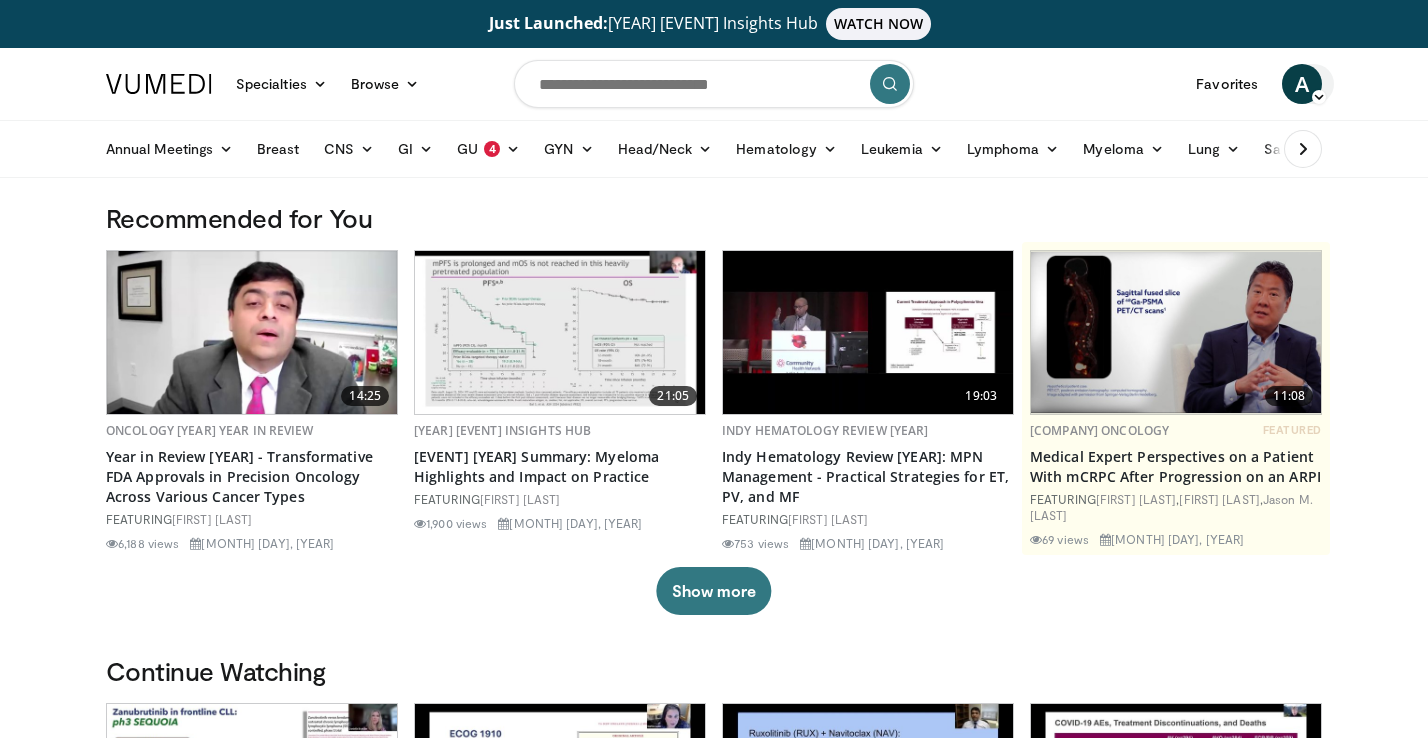 click at bounding box center (1319, 97) 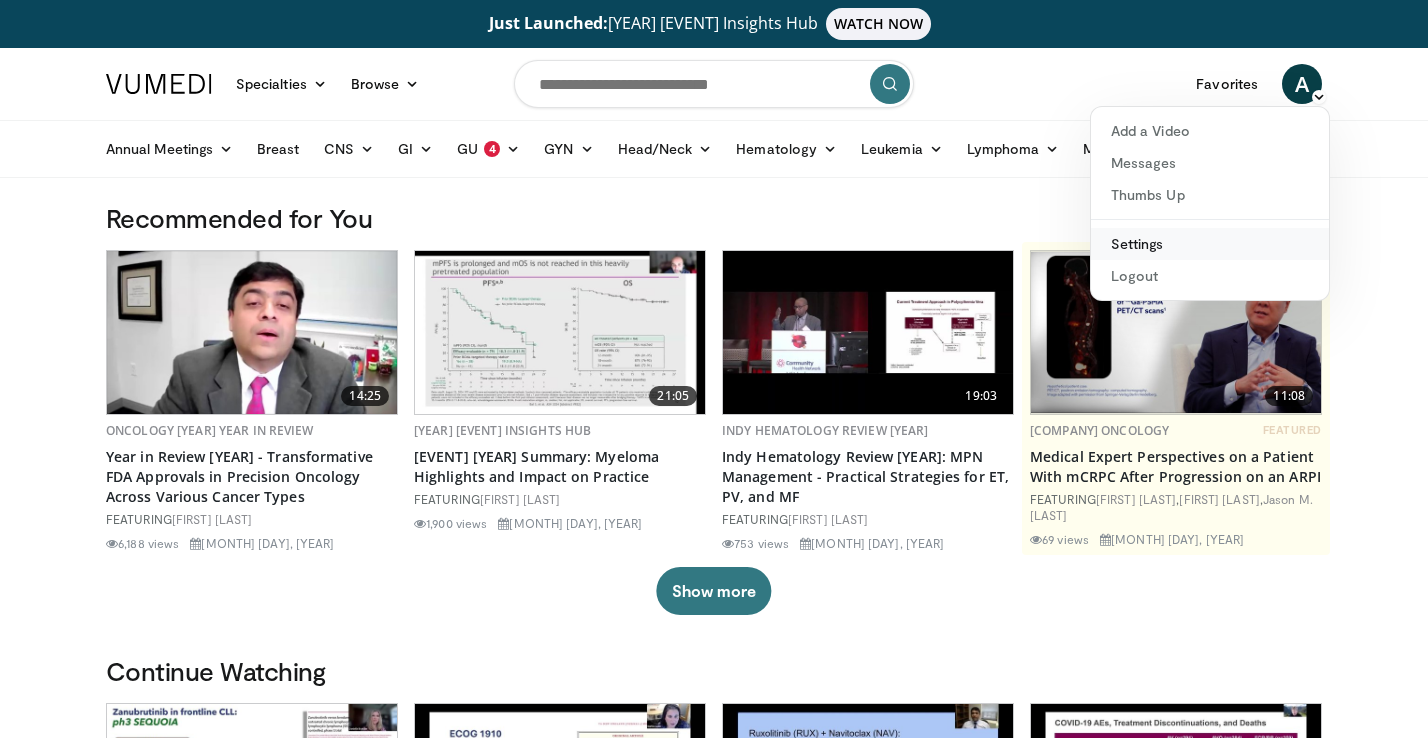 click on "Settings" at bounding box center [1210, 244] 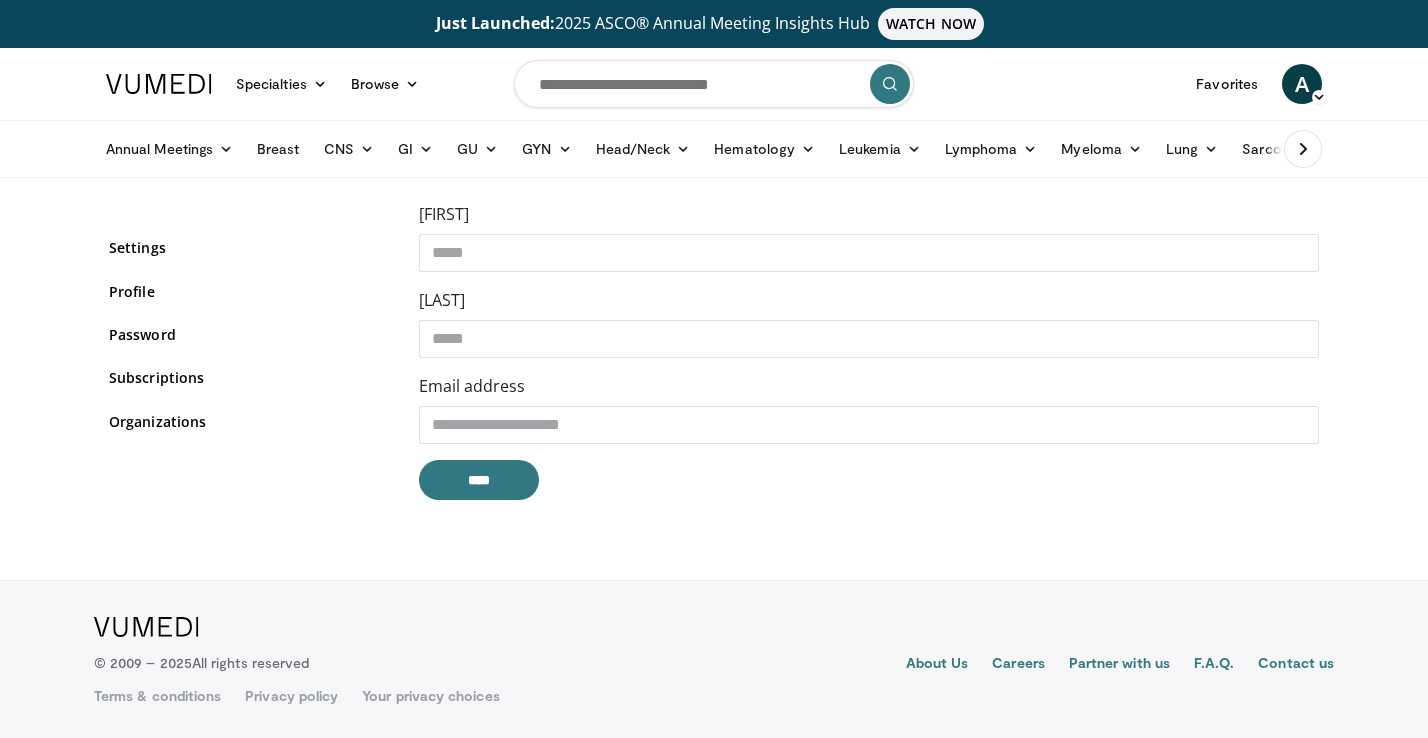 scroll, scrollTop: 0, scrollLeft: 0, axis: both 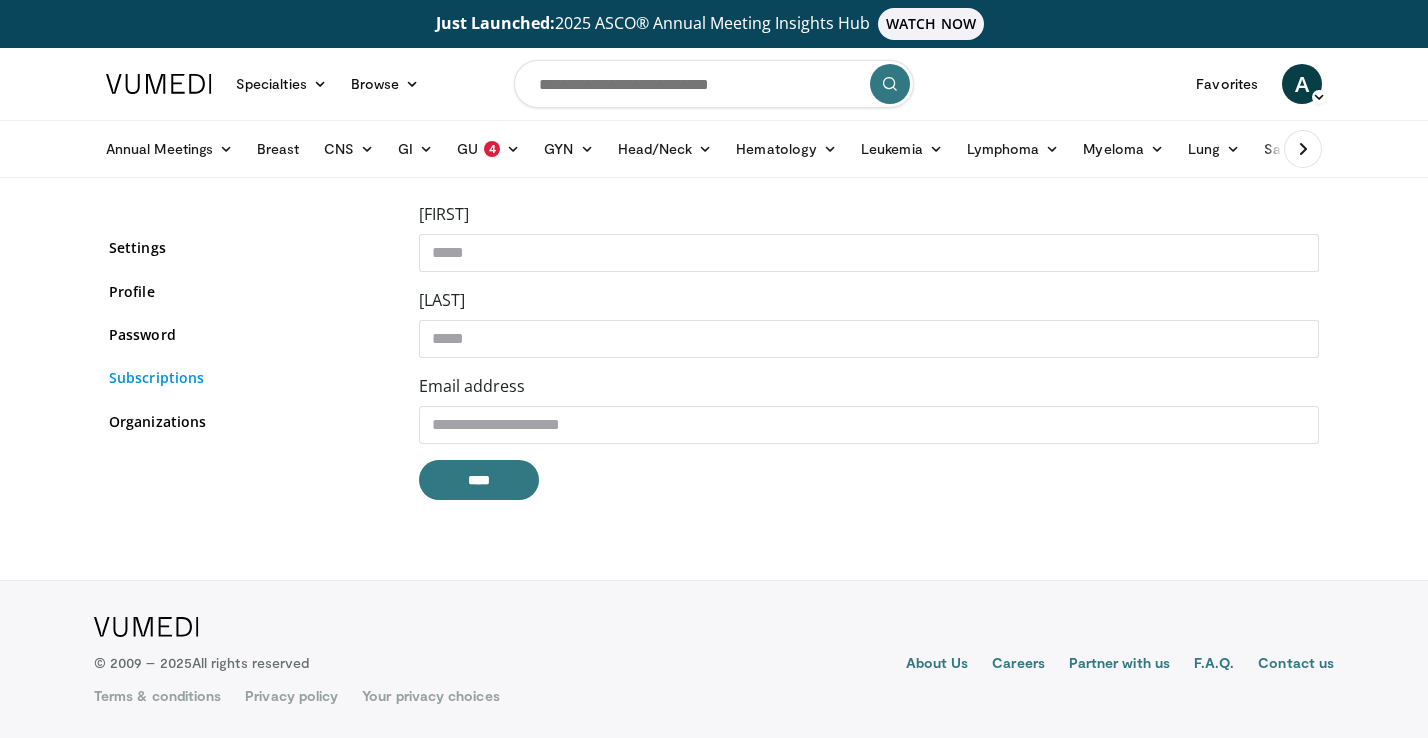 click on "Subscriptions" at bounding box center (249, 377) 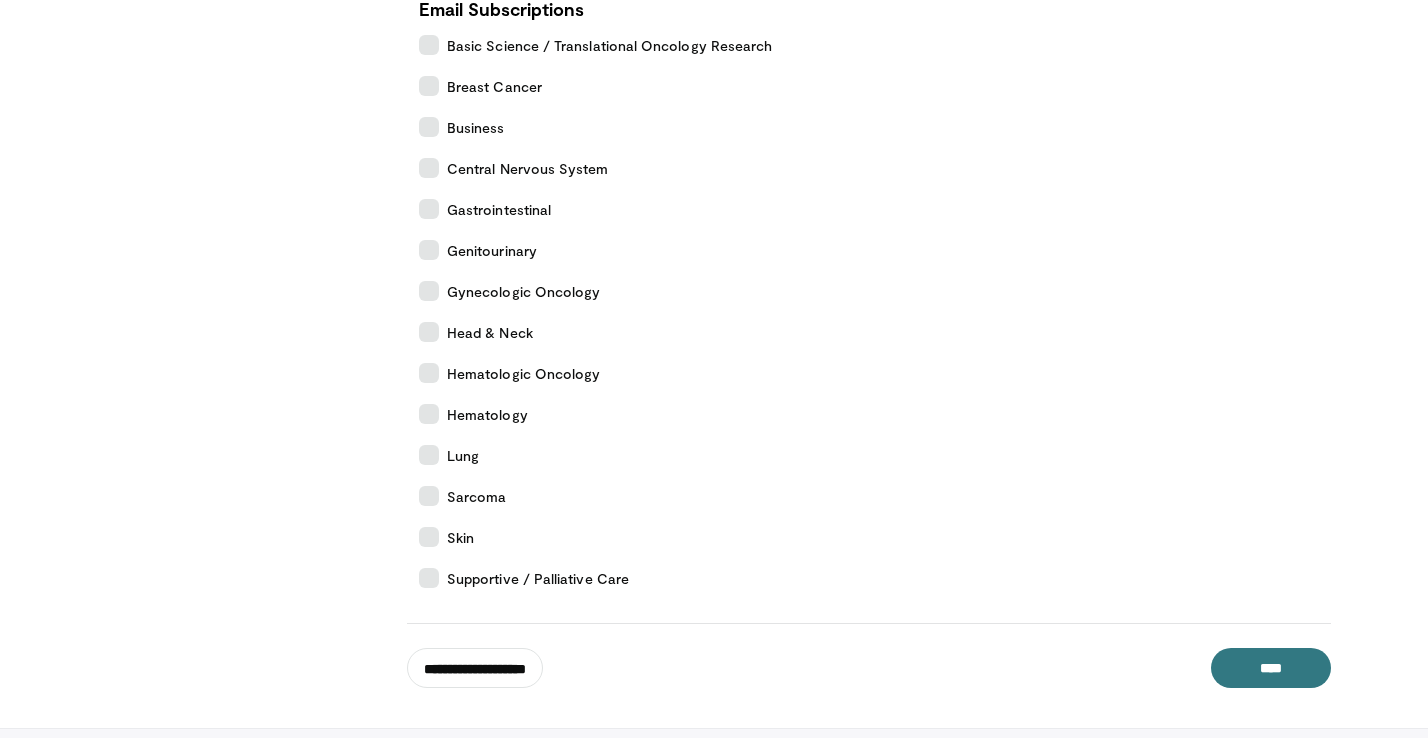 scroll, scrollTop: 566, scrollLeft: 0, axis: vertical 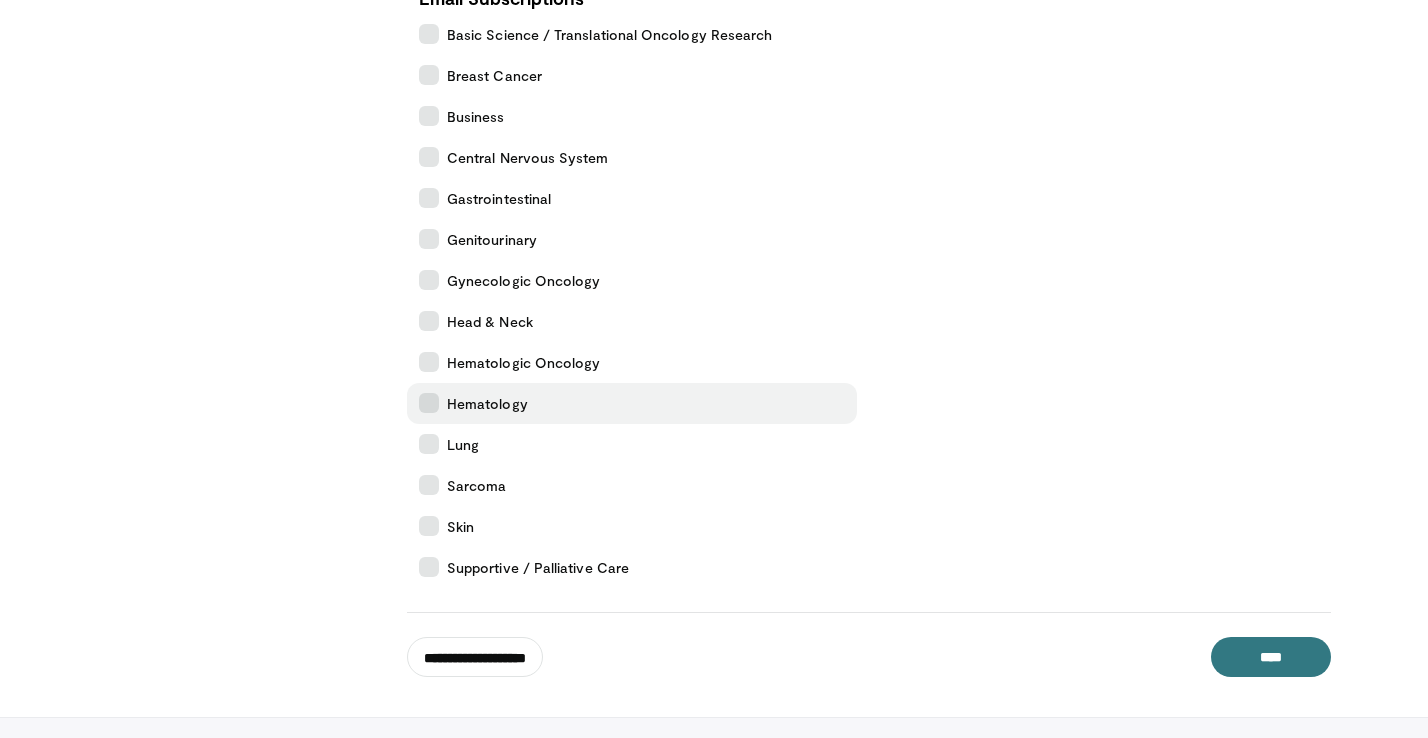 click at bounding box center (429, 403) 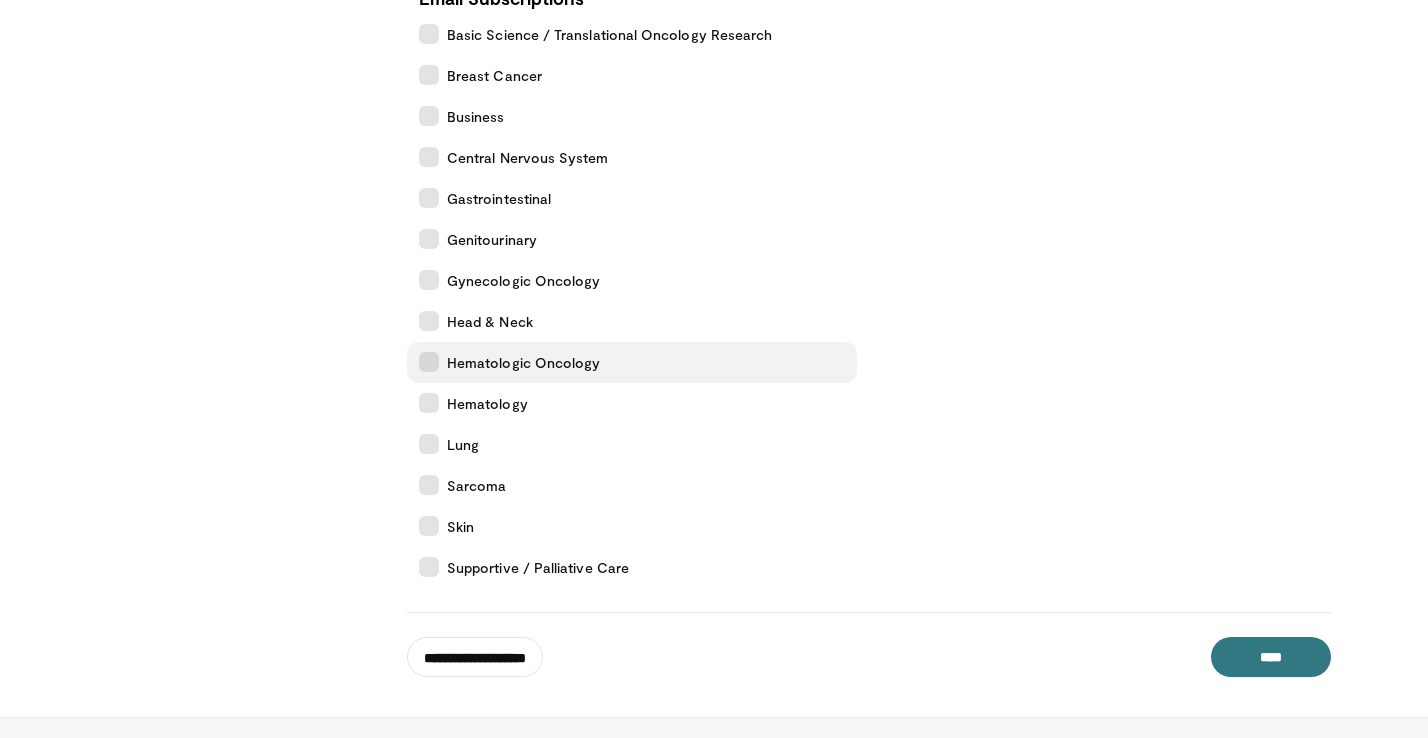 click at bounding box center (429, 362) 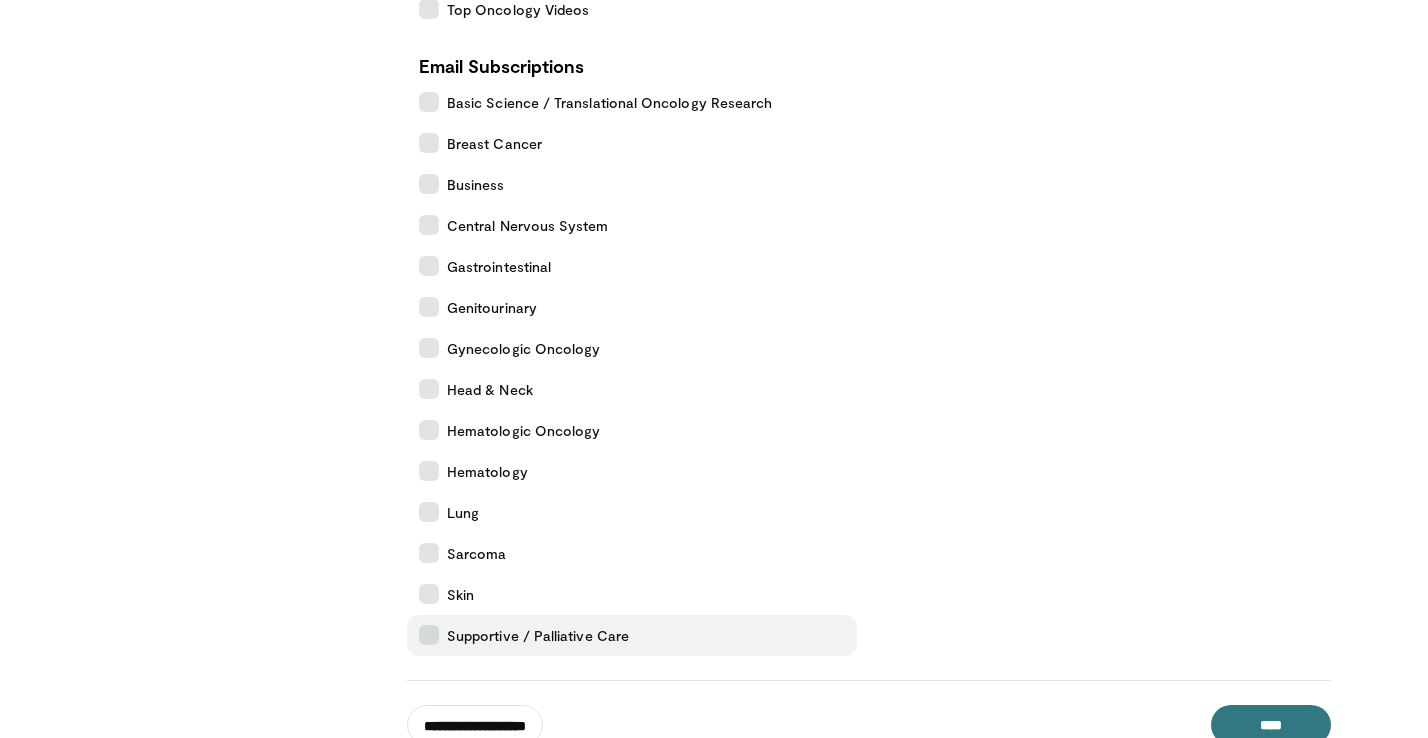 scroll, scrollTop: 497, scrollLeft: 0, axis: vertical 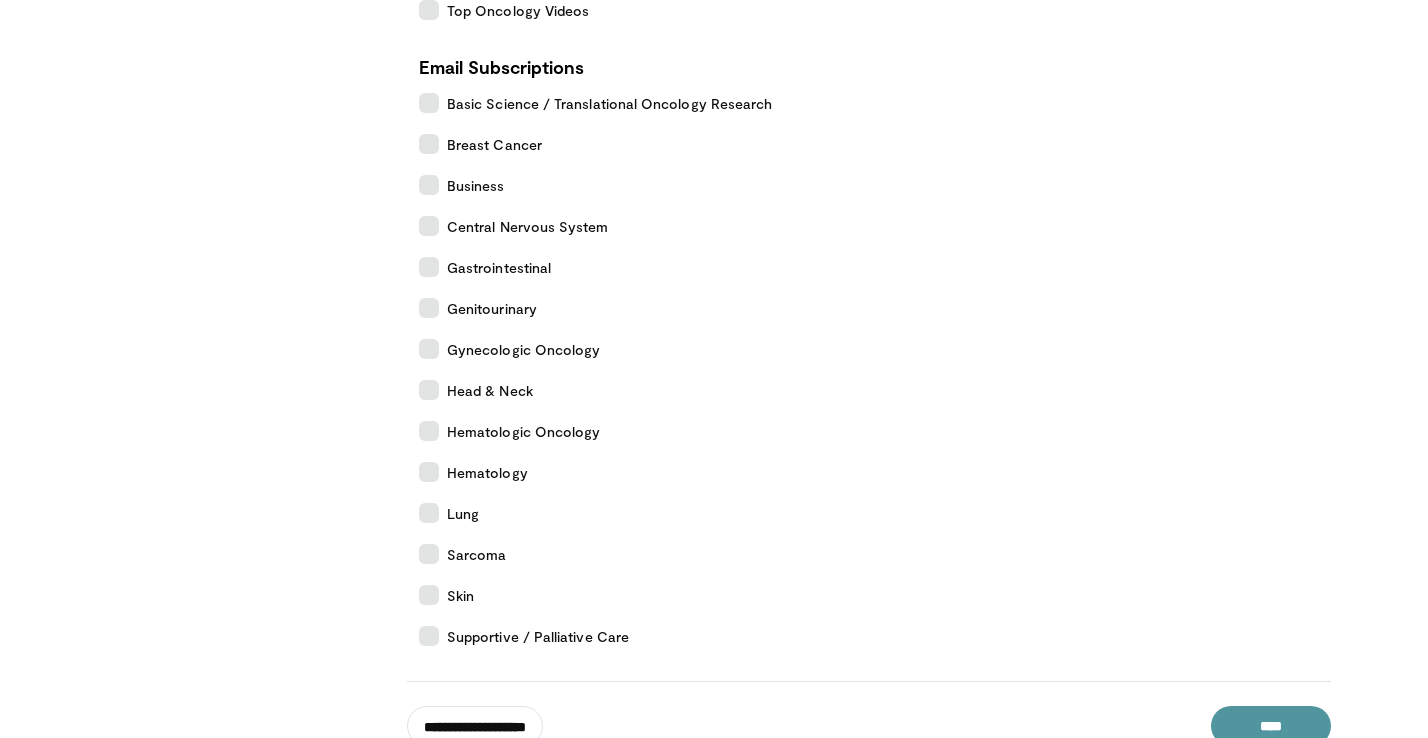 click on "****" at bounding box center [1271, 726] 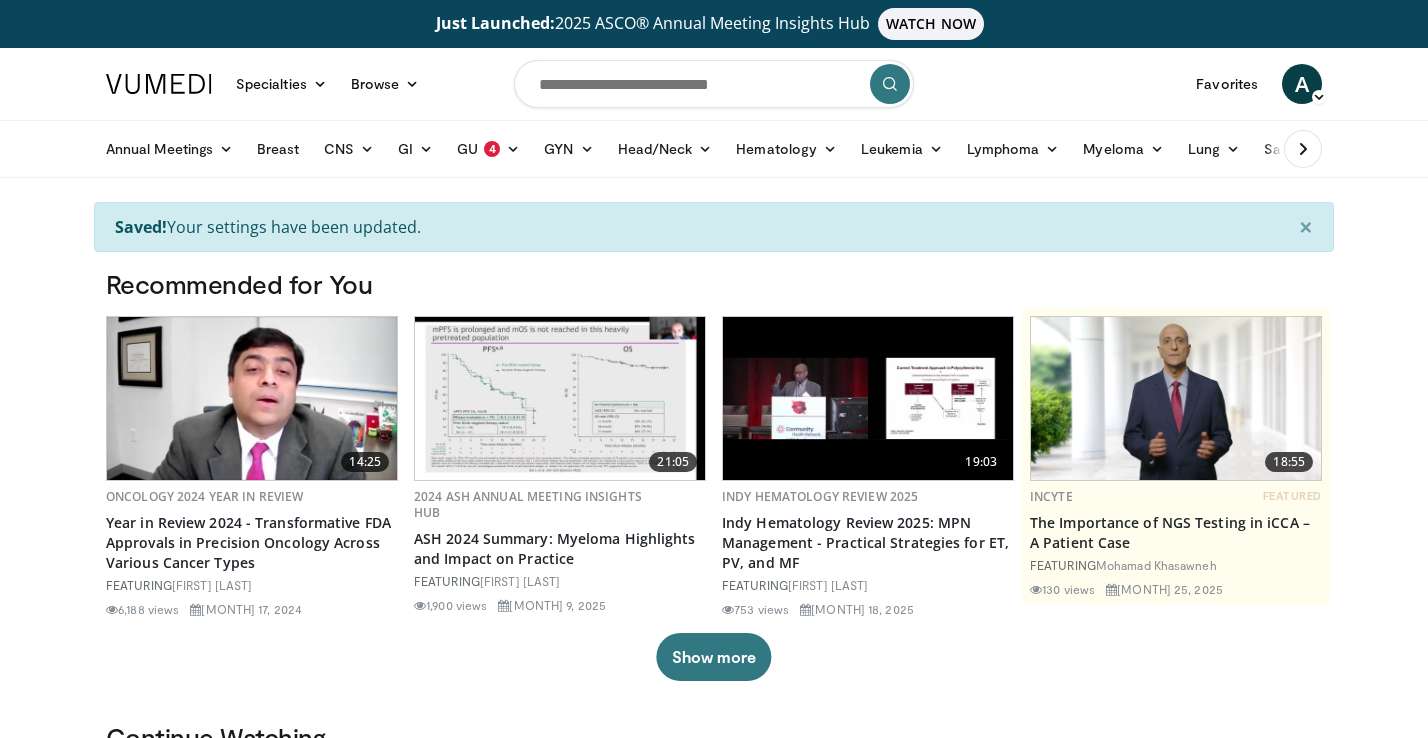 scroll, scrollTop: 0, scrollLeft: 0, axis: both 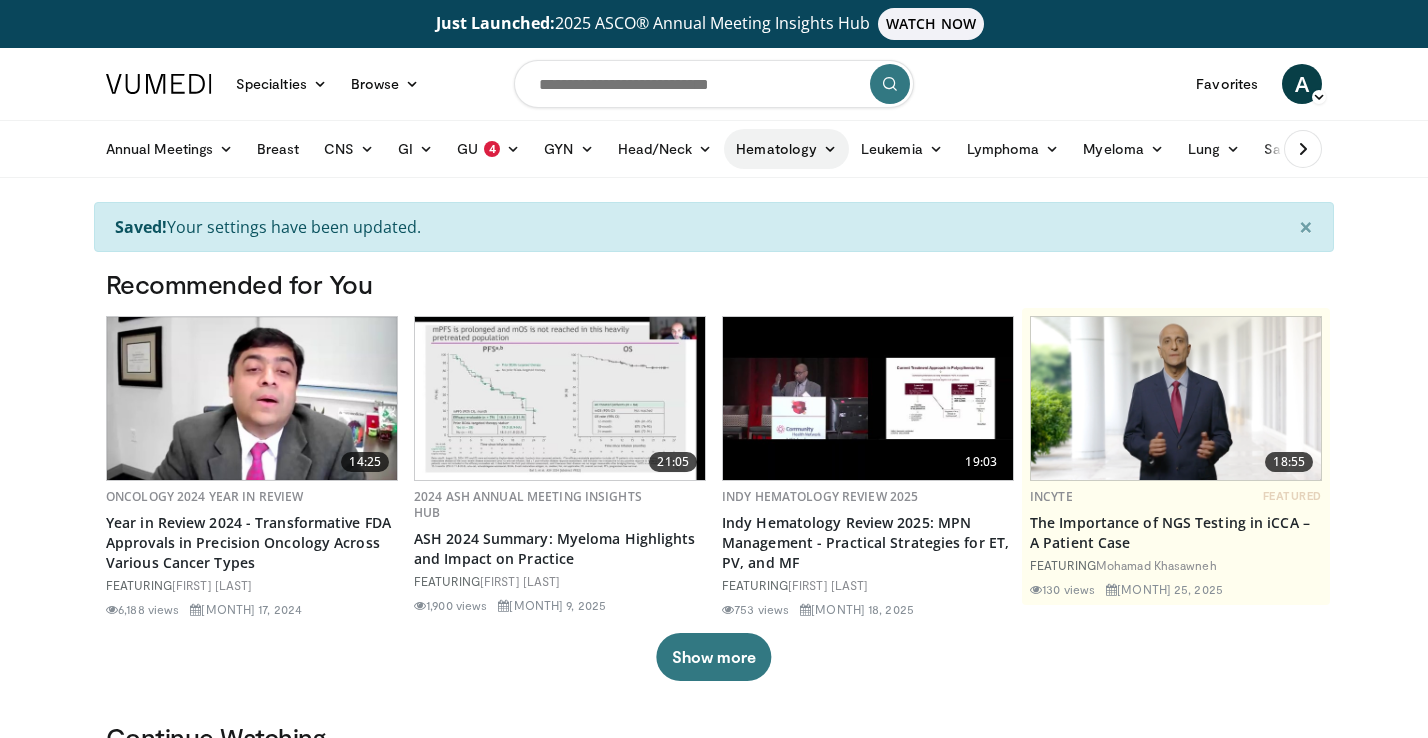 click at bounding box center [830, 149] 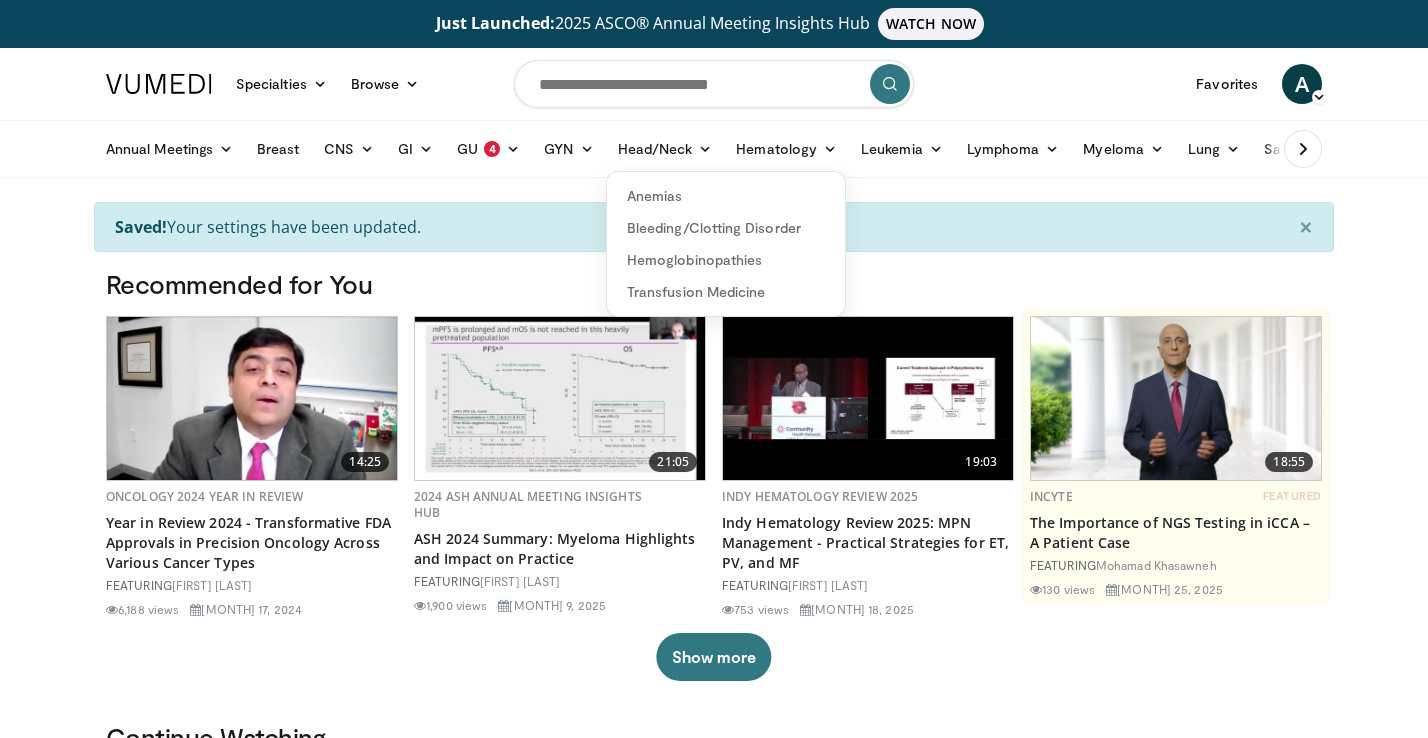 click at bounding box center [714, 84] 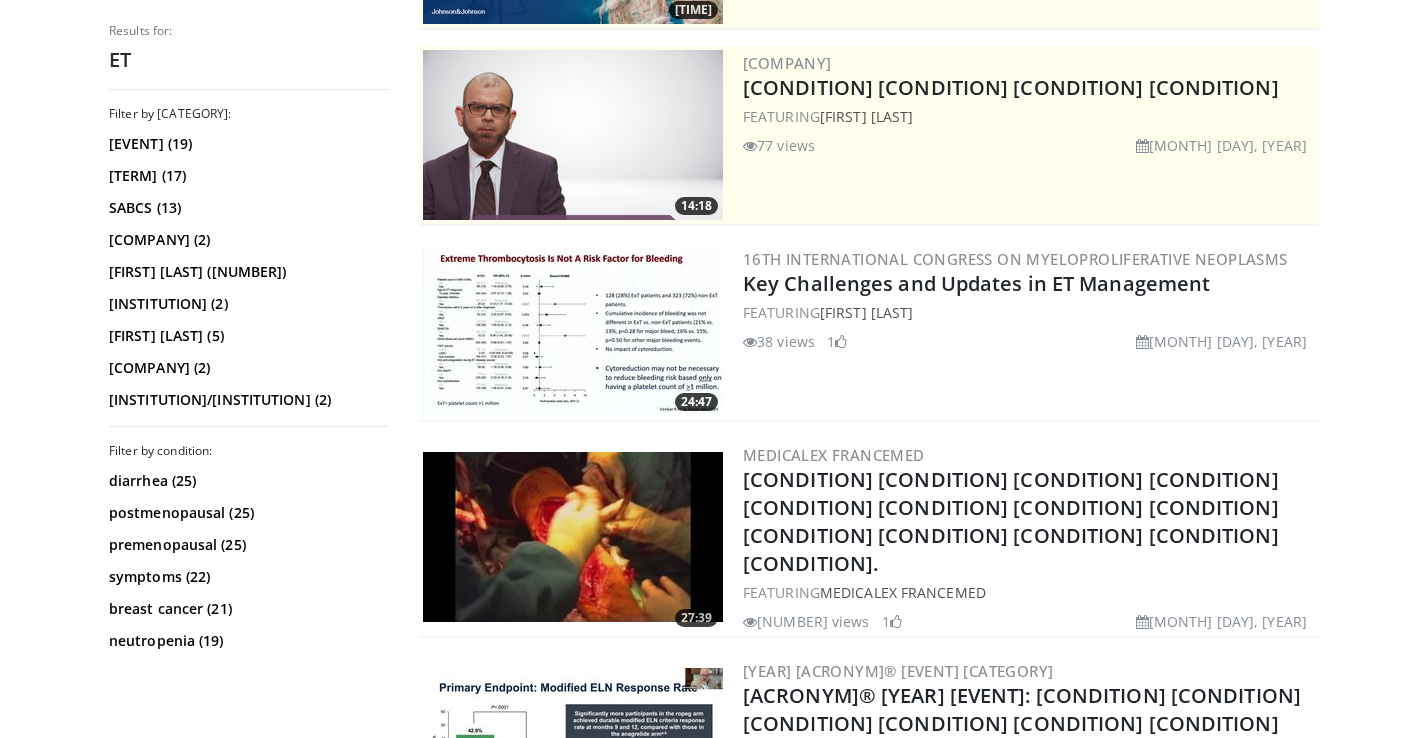 scroll, scrollTop: 422, scrollLeft: 0, axis: vertical 